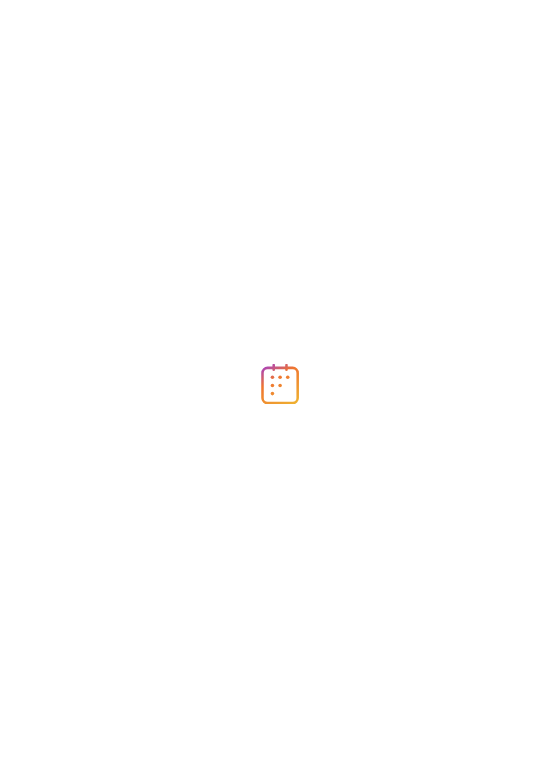 scroll, scrollTop: 0, scrollLeft: 0, axis: both 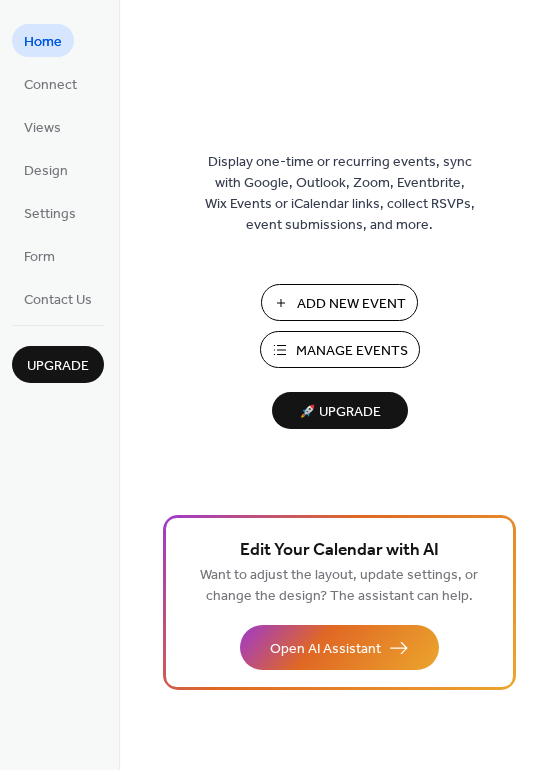 click on "Manage Events" at bounding box center [352, 351] 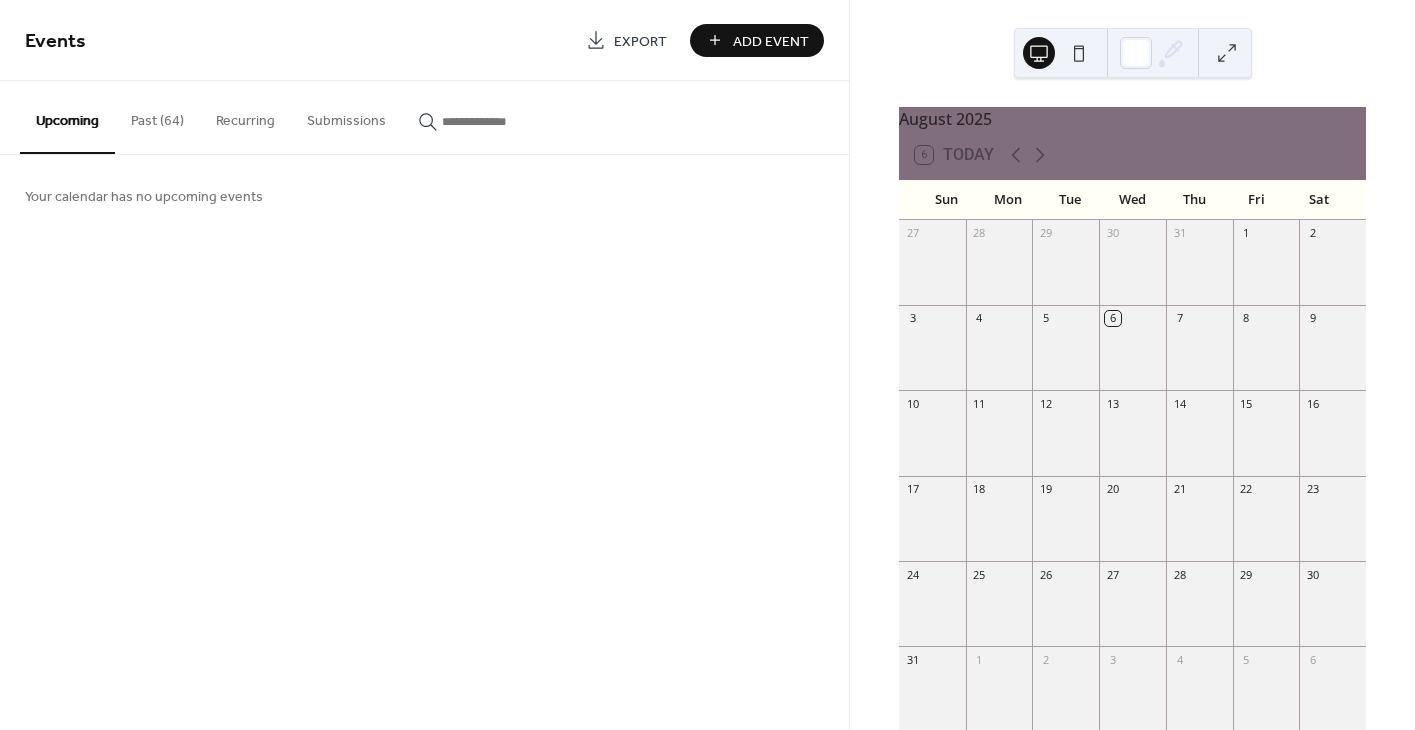 scroll, scrollTop: 0, scrollLeft: 0, axis: both 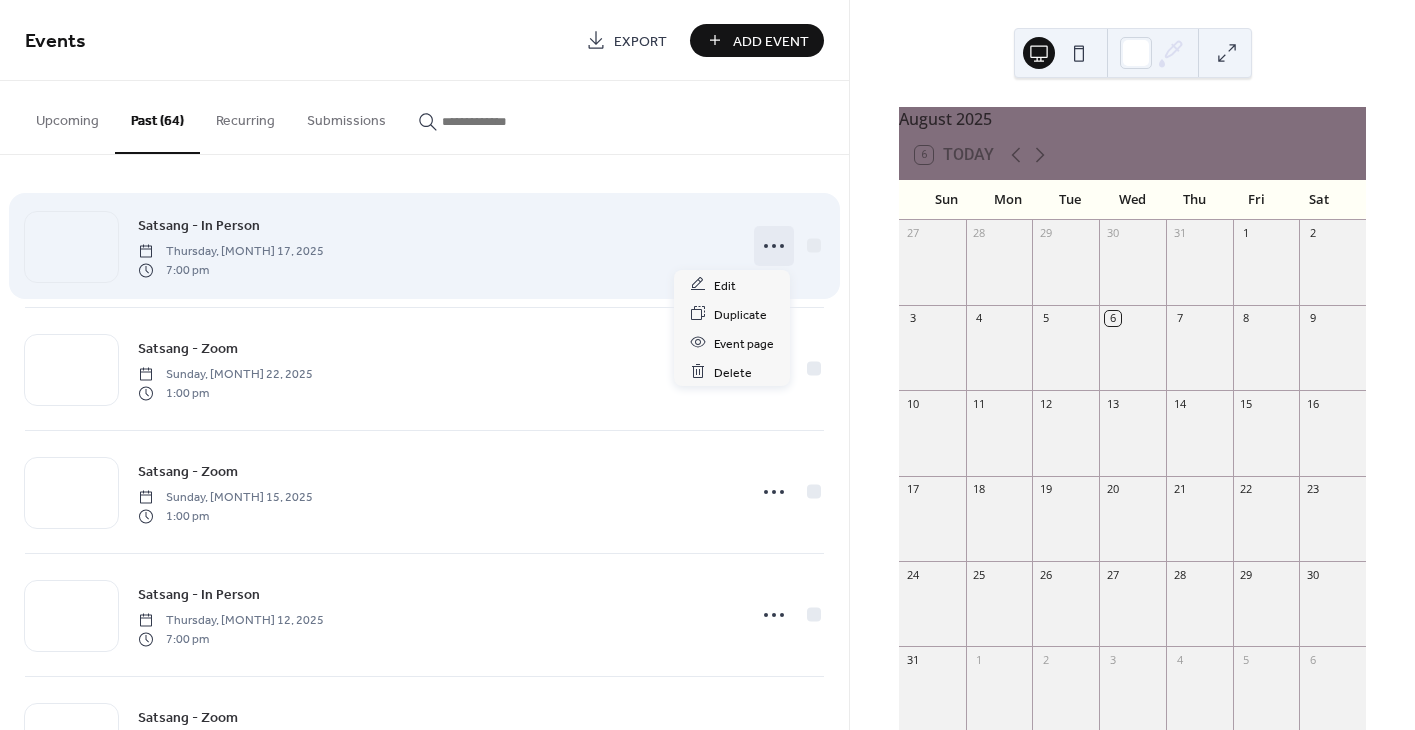 click 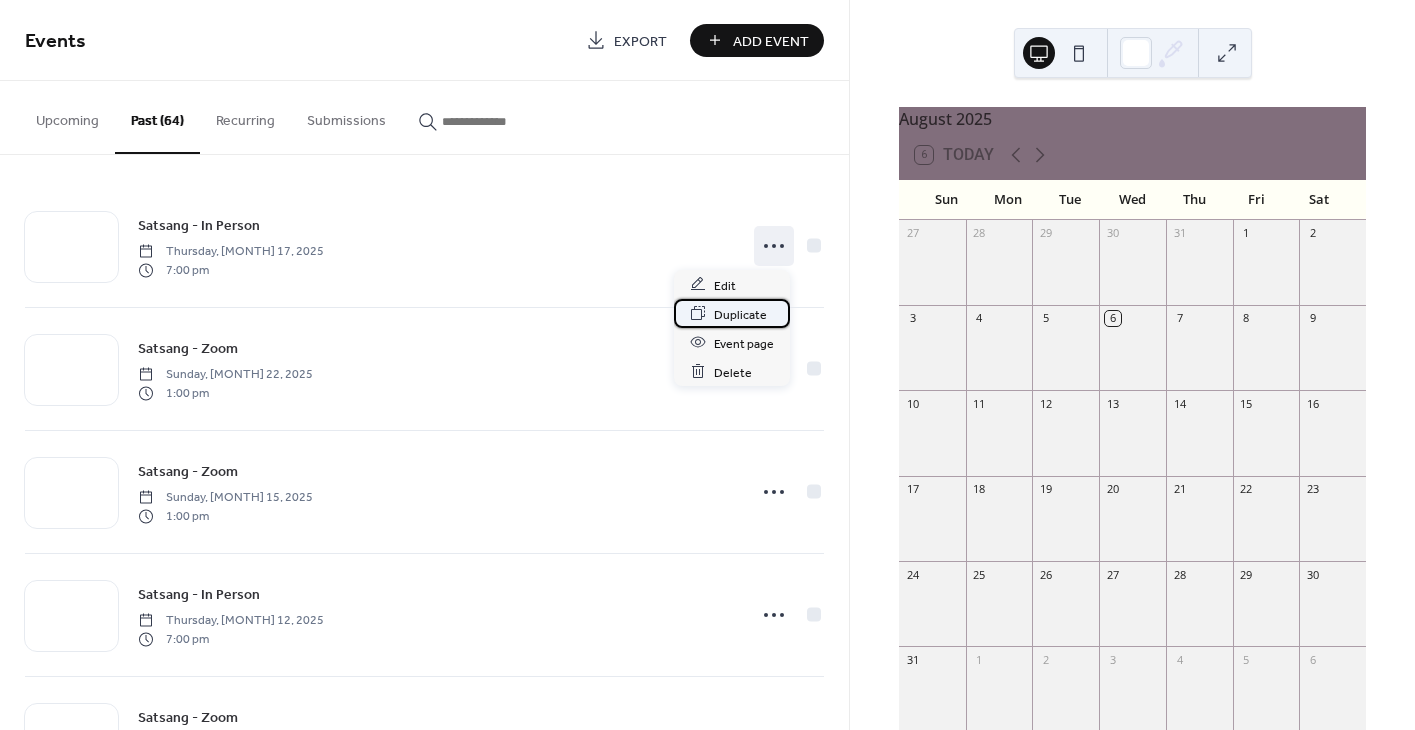 click on "Duplicate" at bounding box center [740, 314] 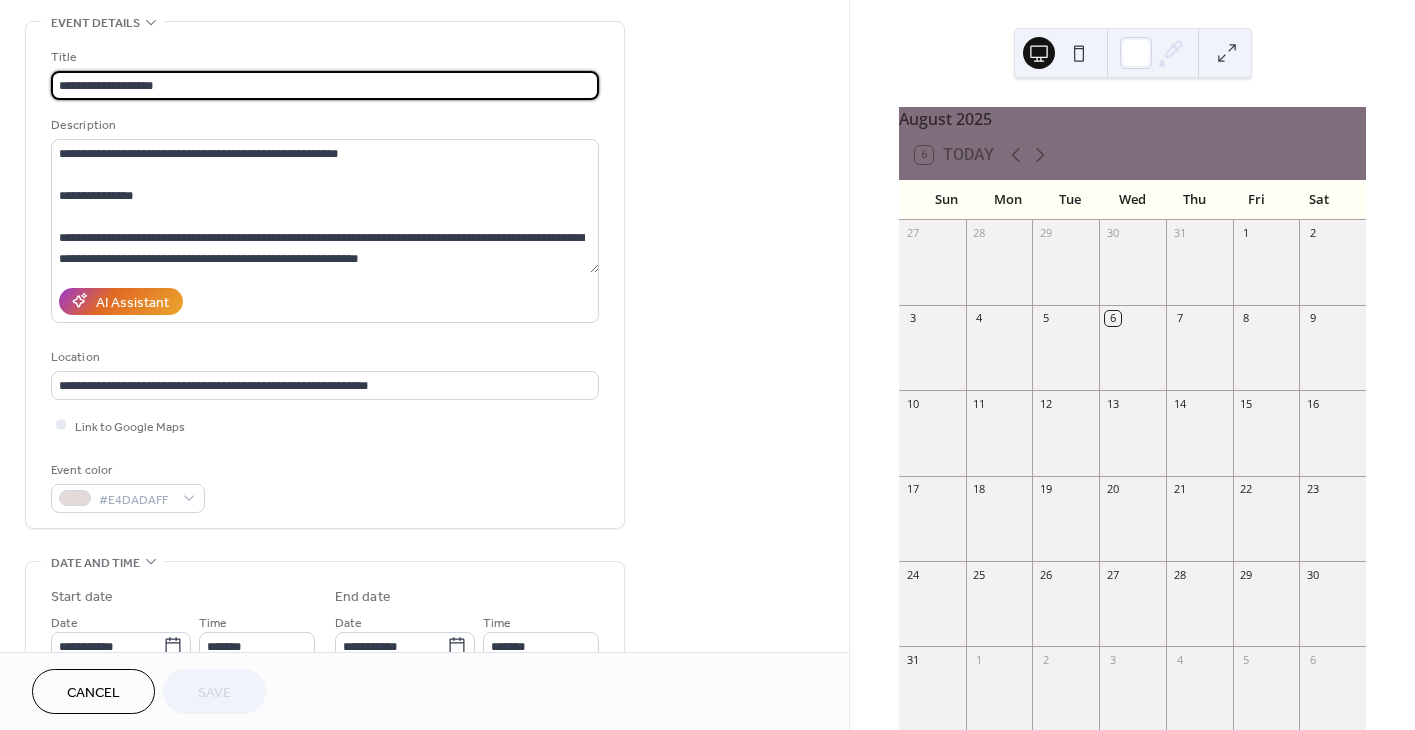 scroll, scrollTop: 242, scrollLeft: 0, axis: vertical 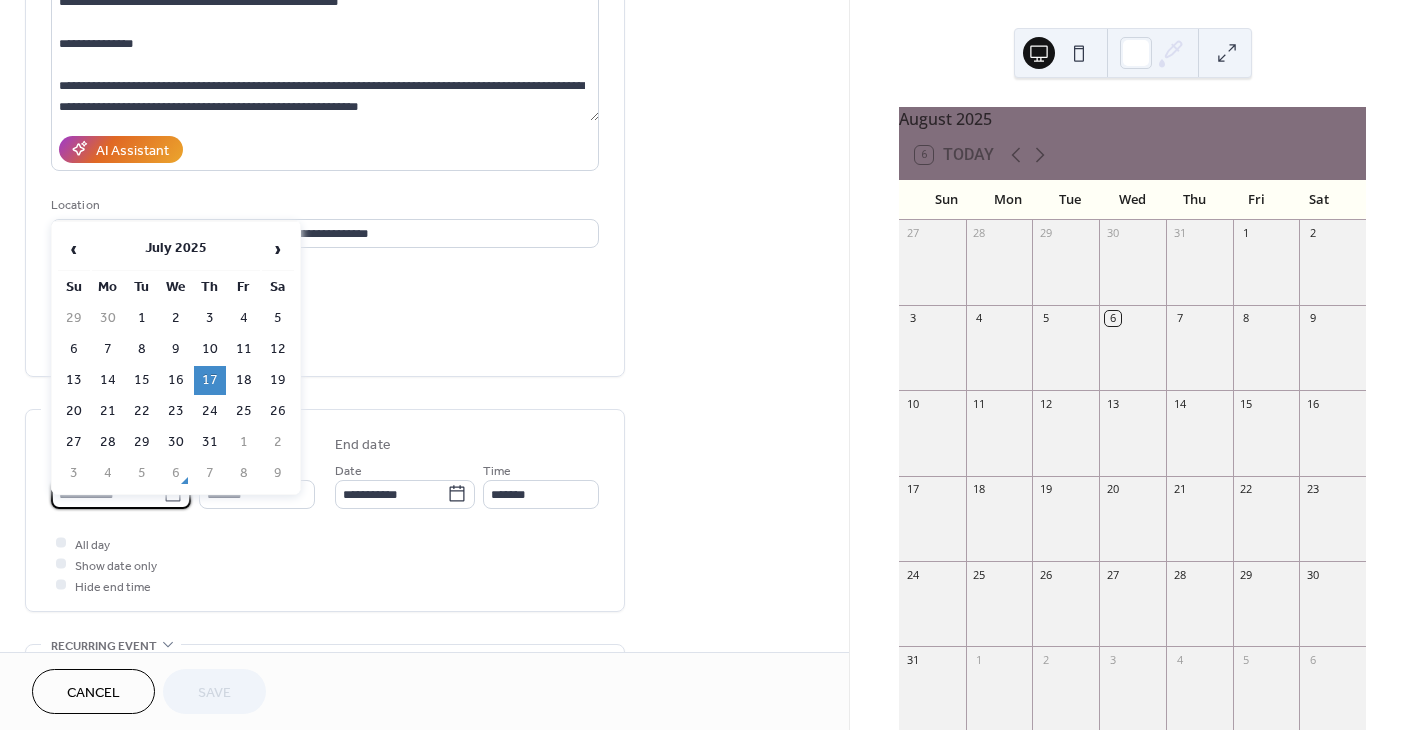click on "**********" at bounding box center [107, 494] 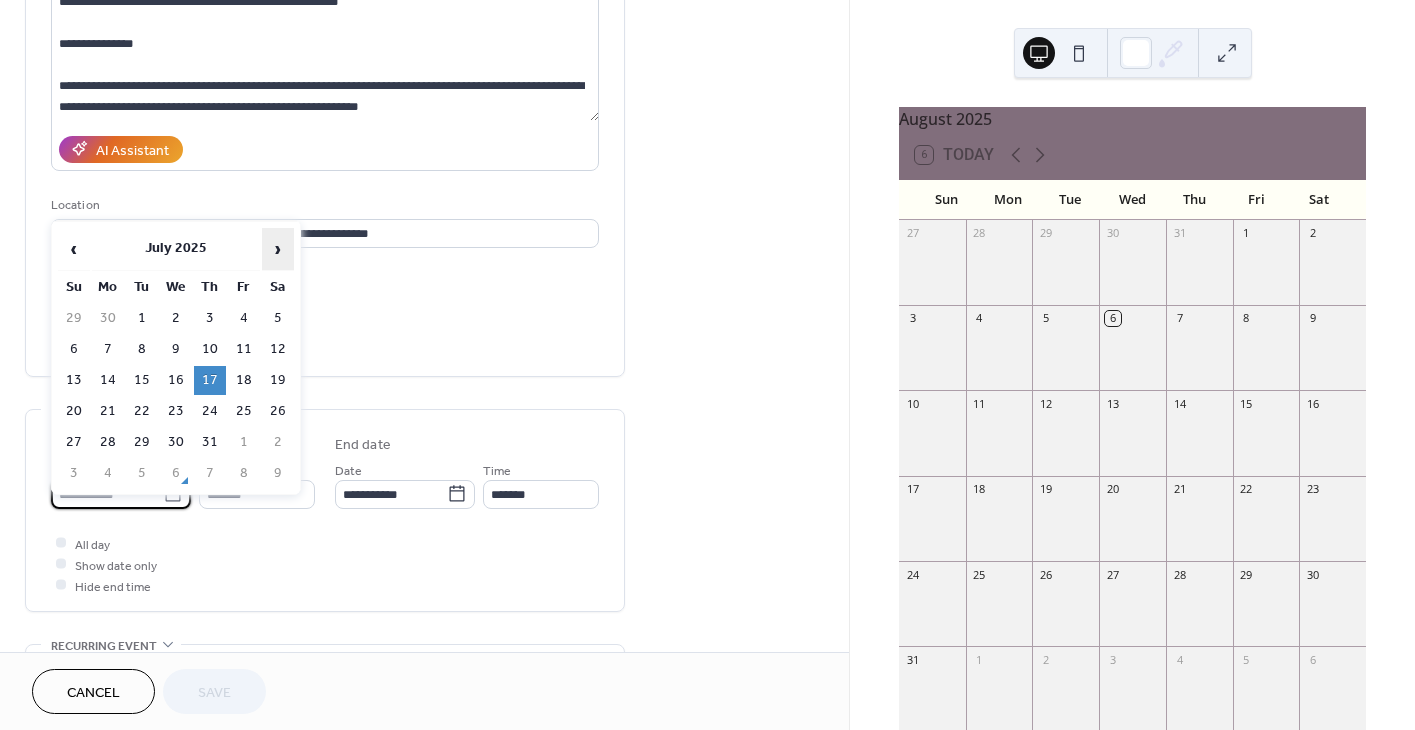 click on "›" at bounding box center [278, 249] 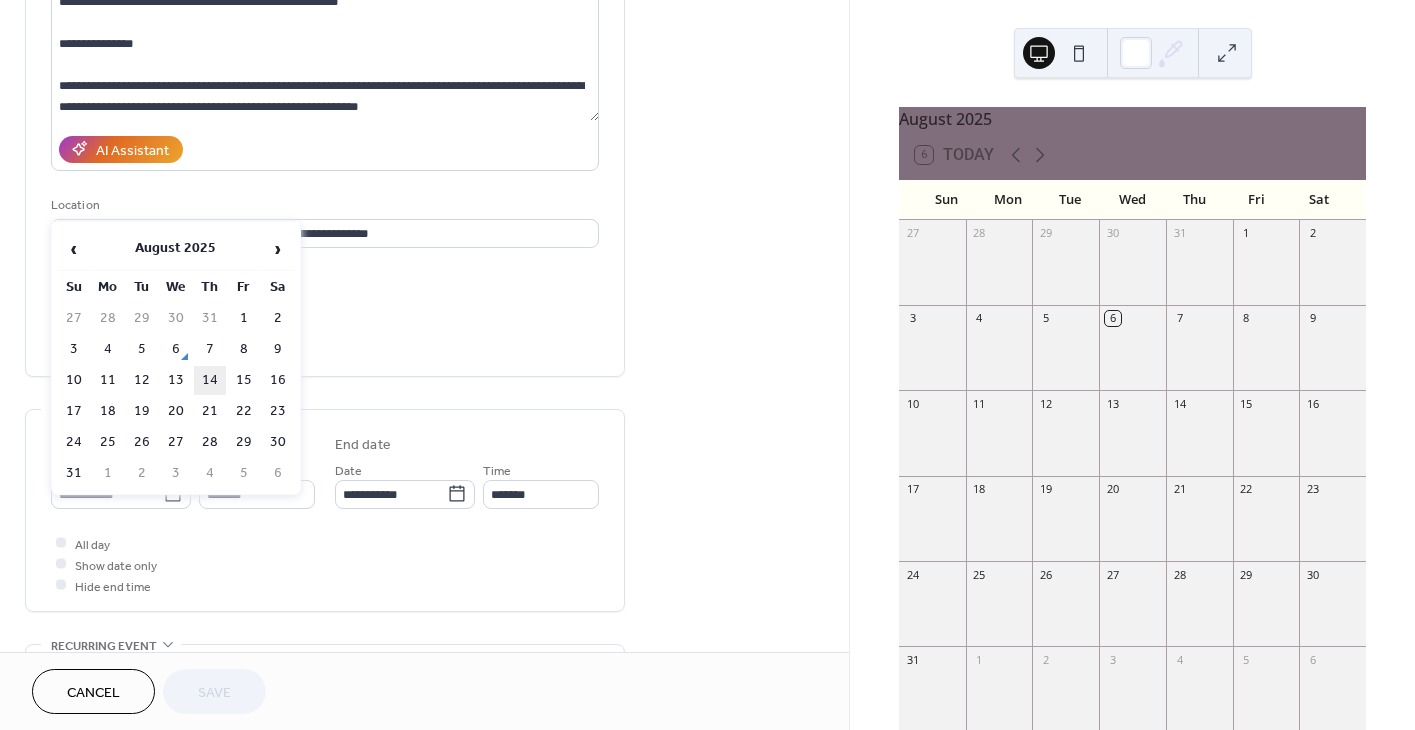 click on "14" at bounding box center [210, 380] 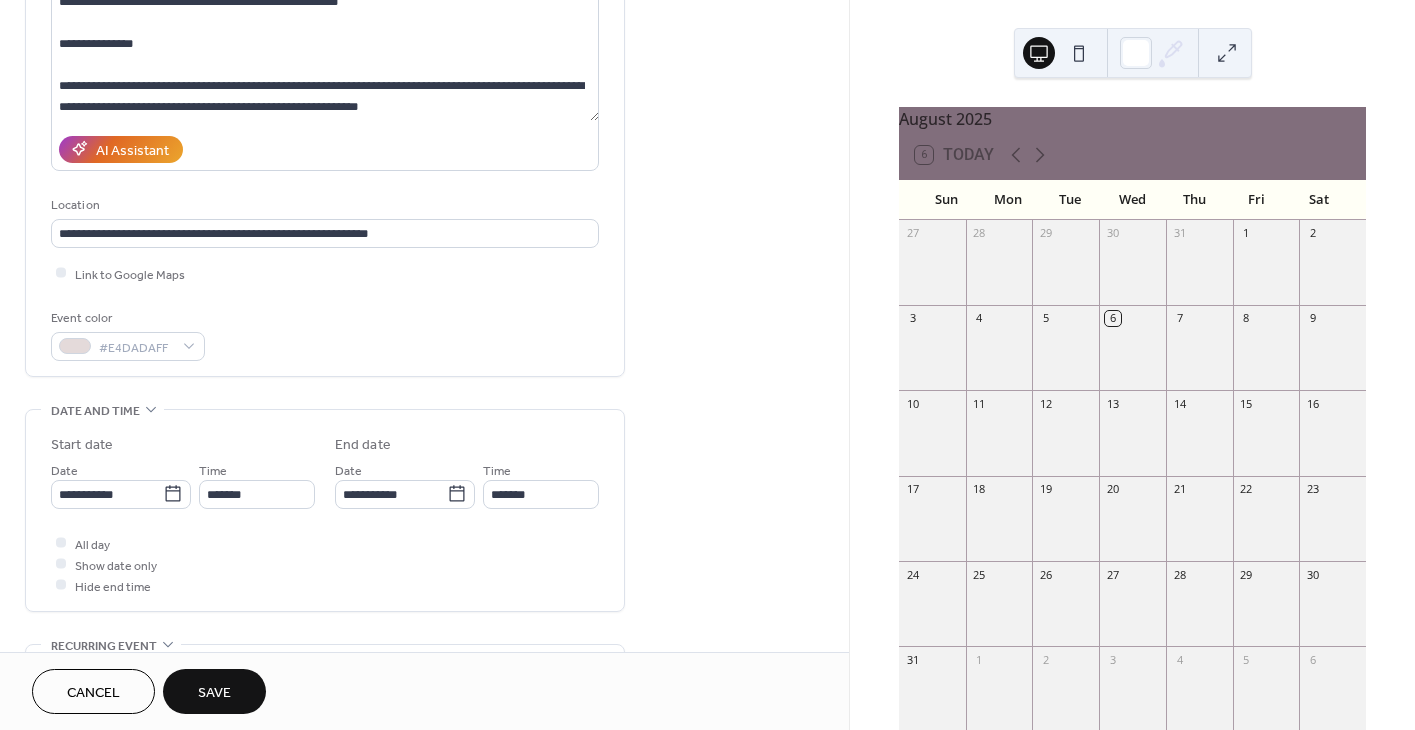 click on "Save" at bounding box center (214, 693) 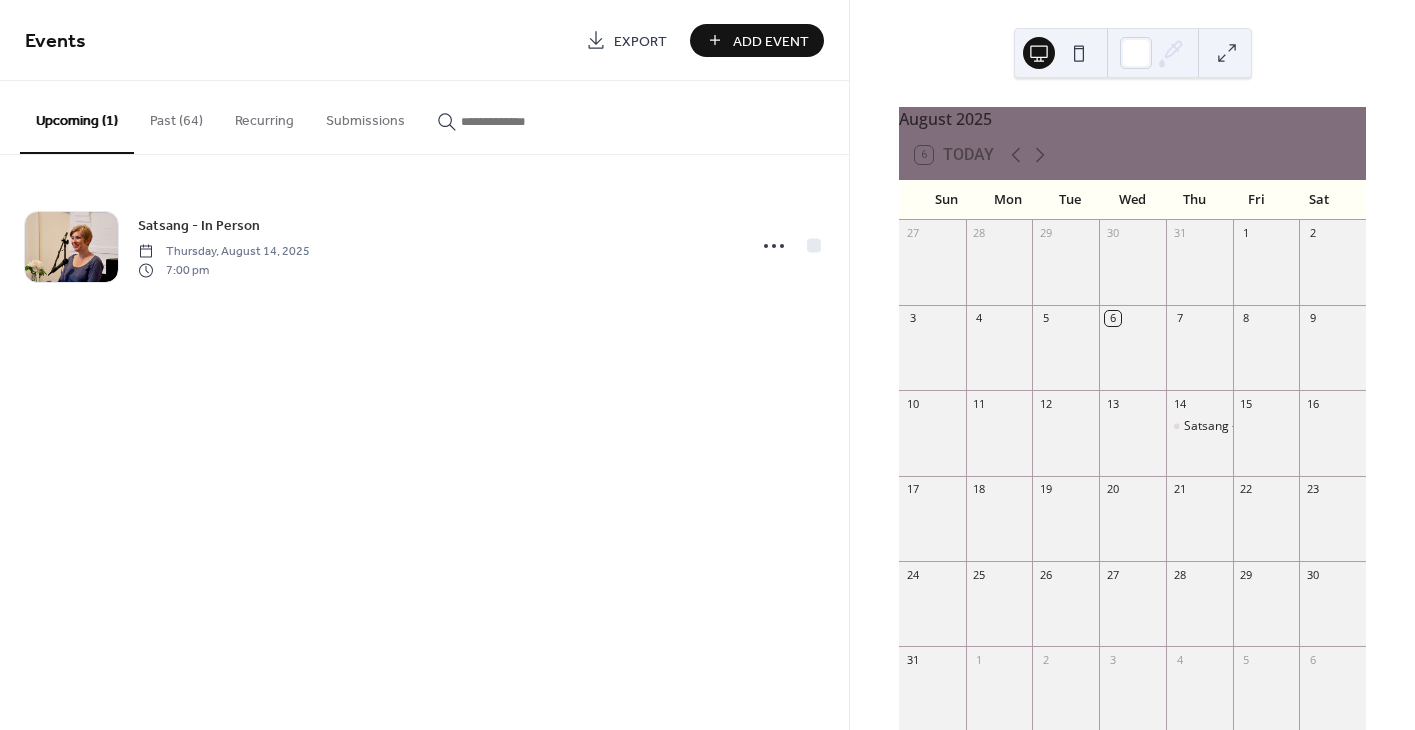 click on "Past (64)" at bounding box center [176, 116] 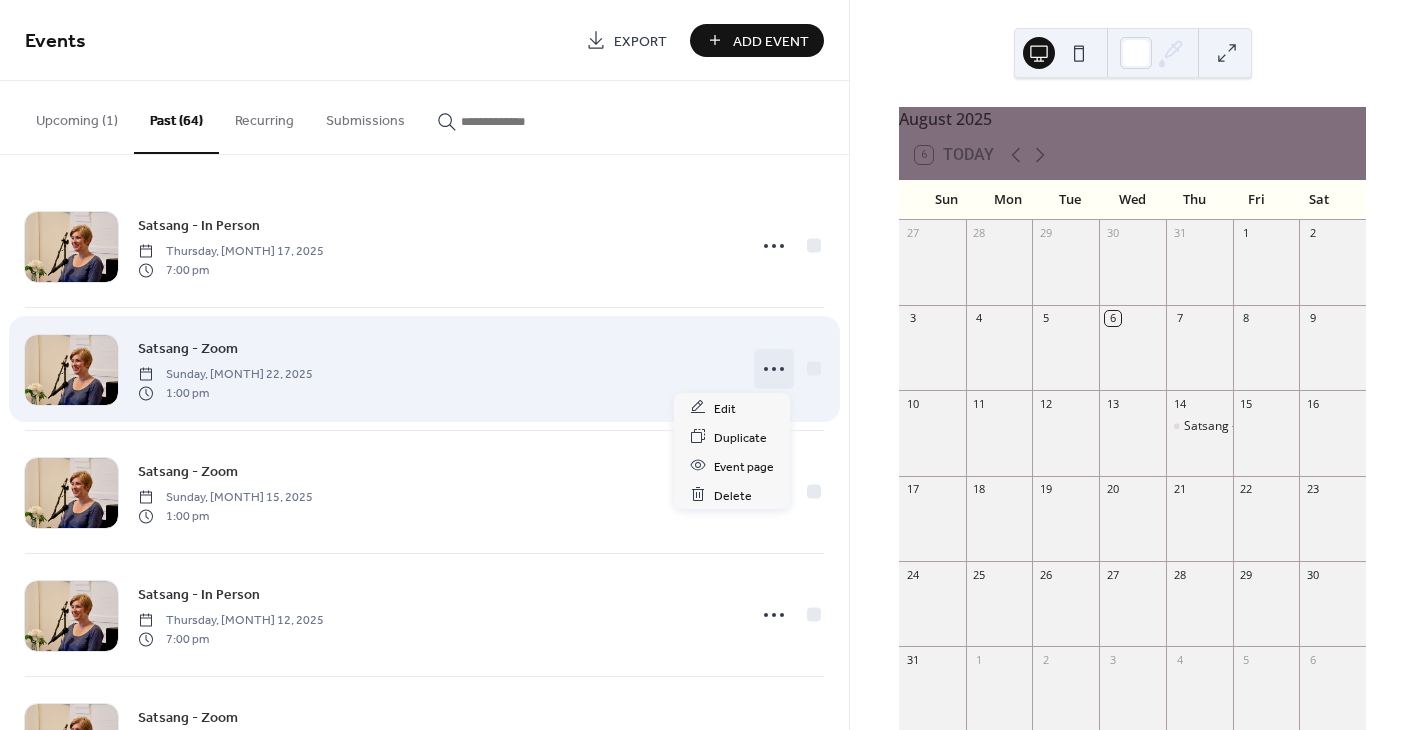 click 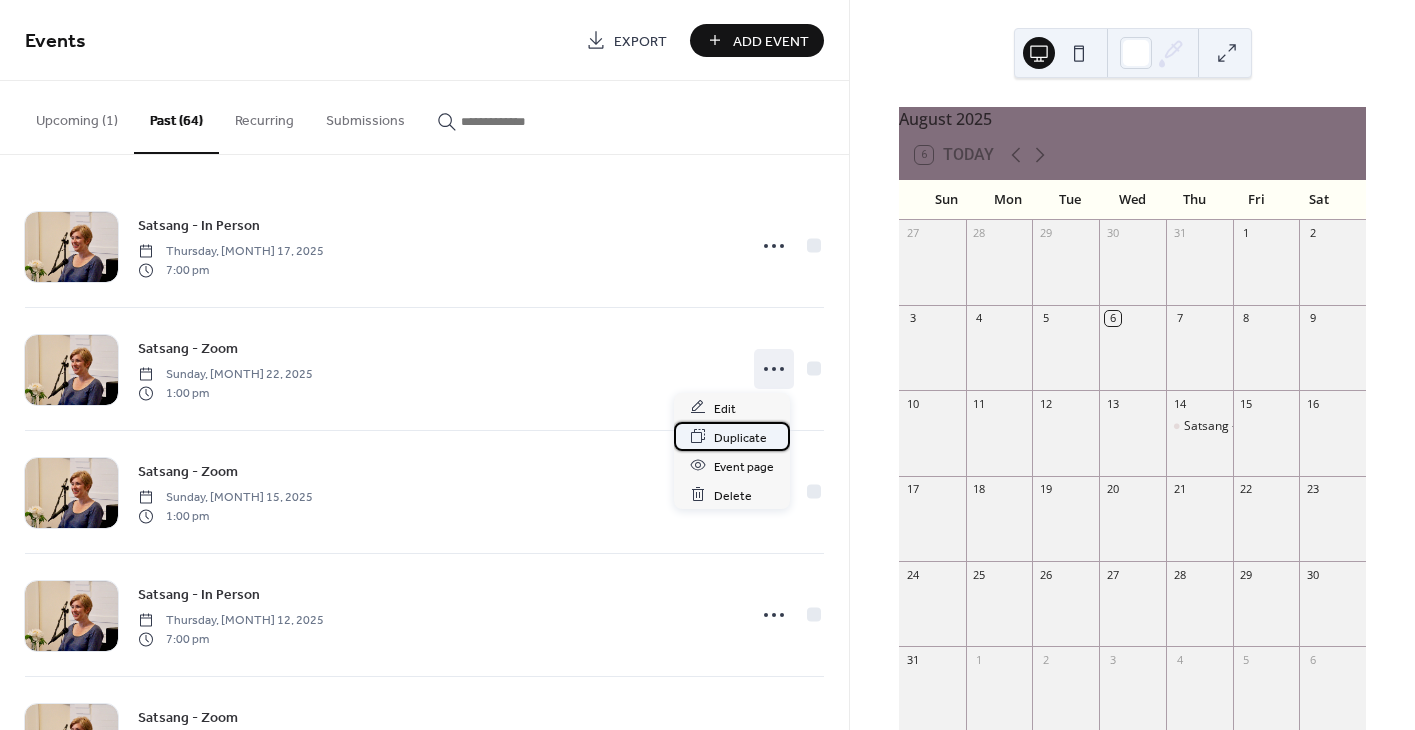 click on "Duplicate" at bounding box center (740, 437) 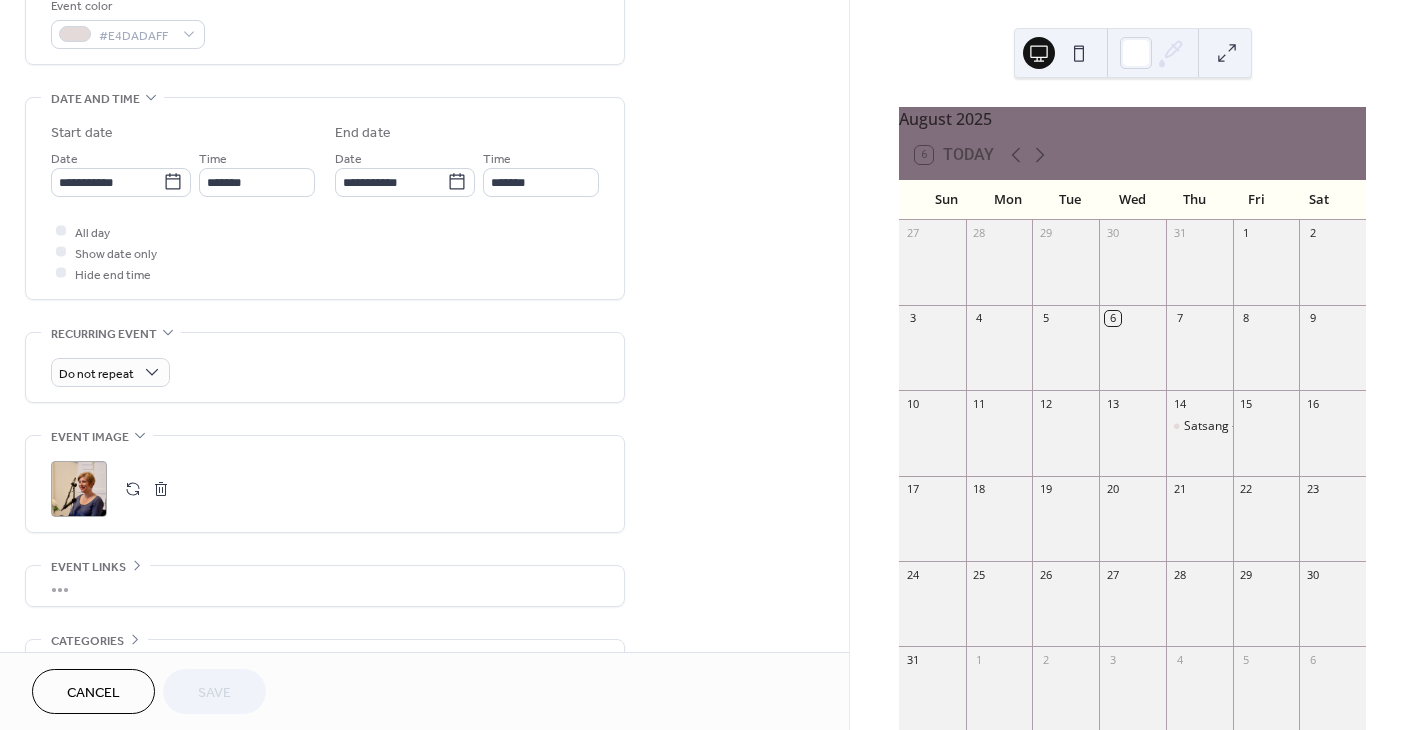 scroll, scrollTop: 523, scrollLeft: 0, axis: vertical 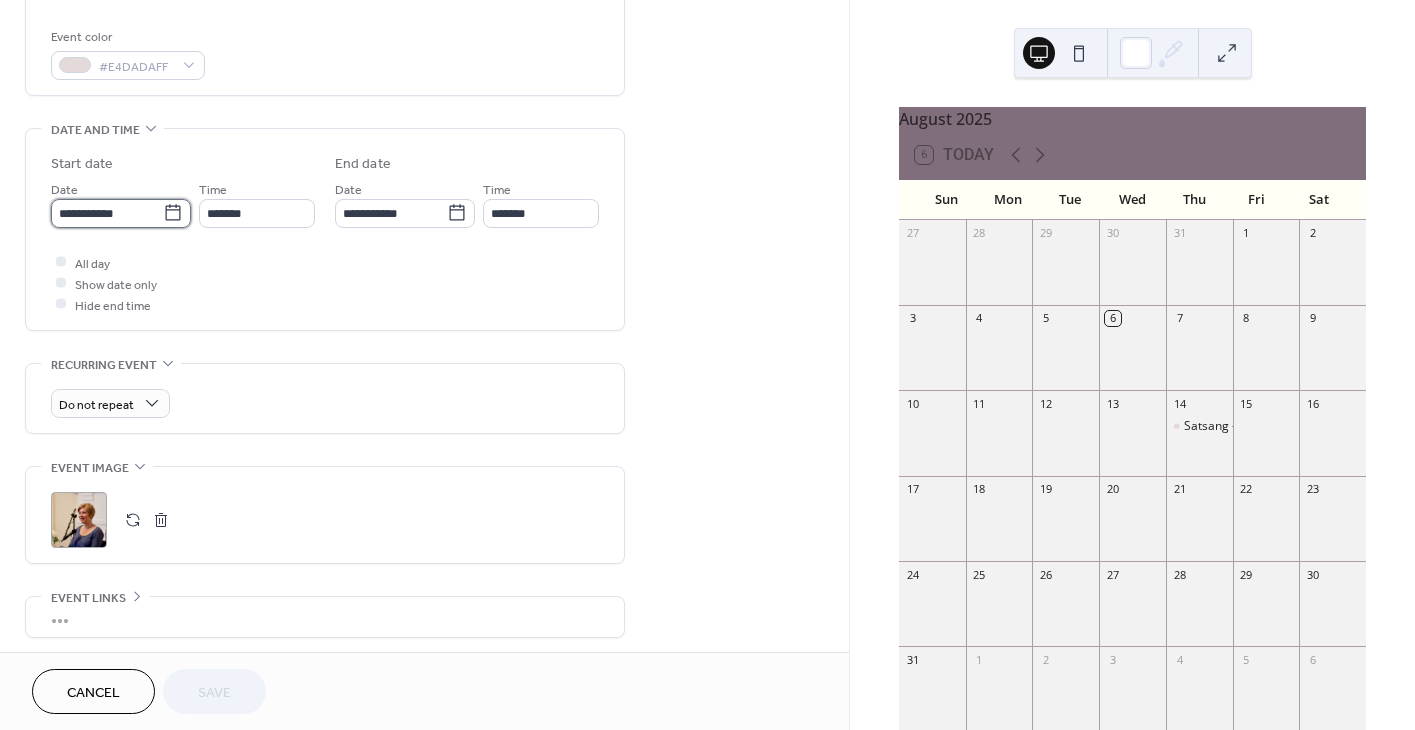 click on "**********" at bounding box center (107, 213) 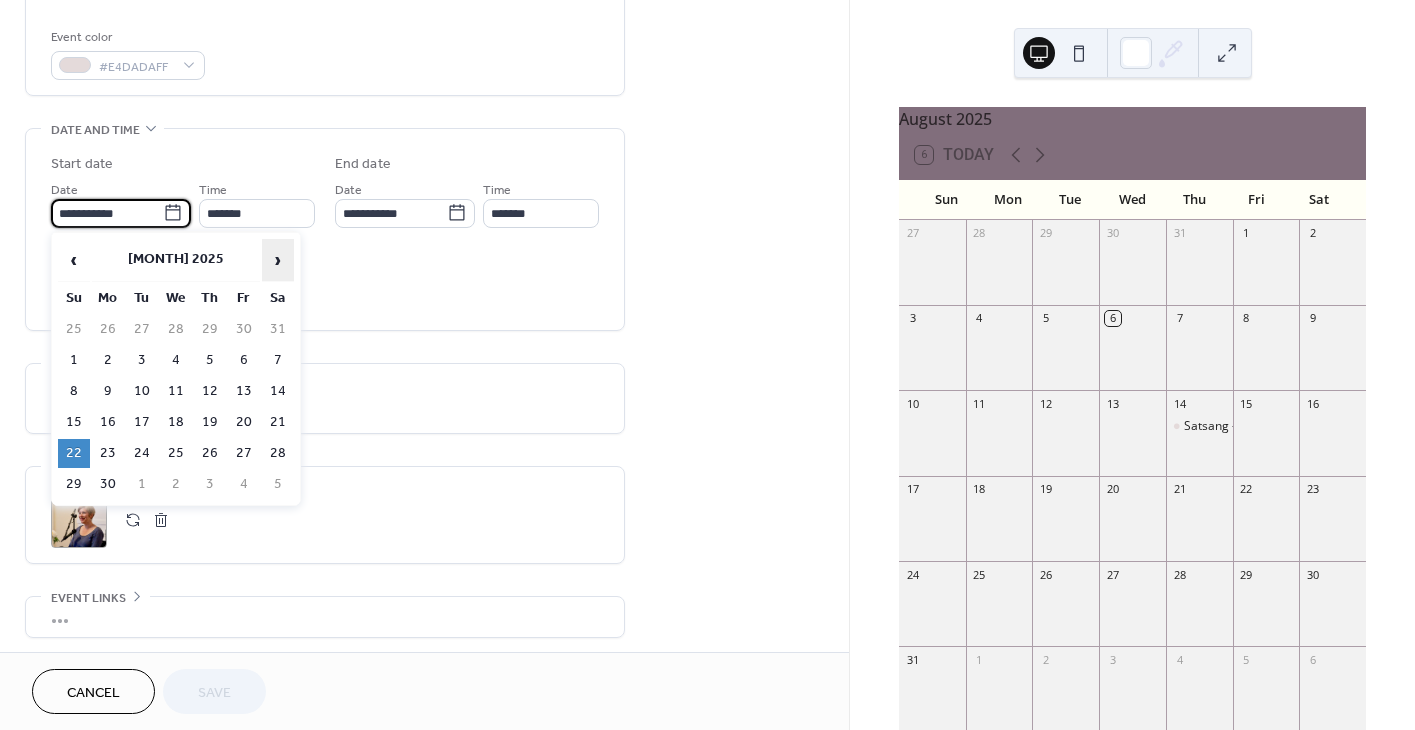 click on "›" at bounding box center [278, 260] 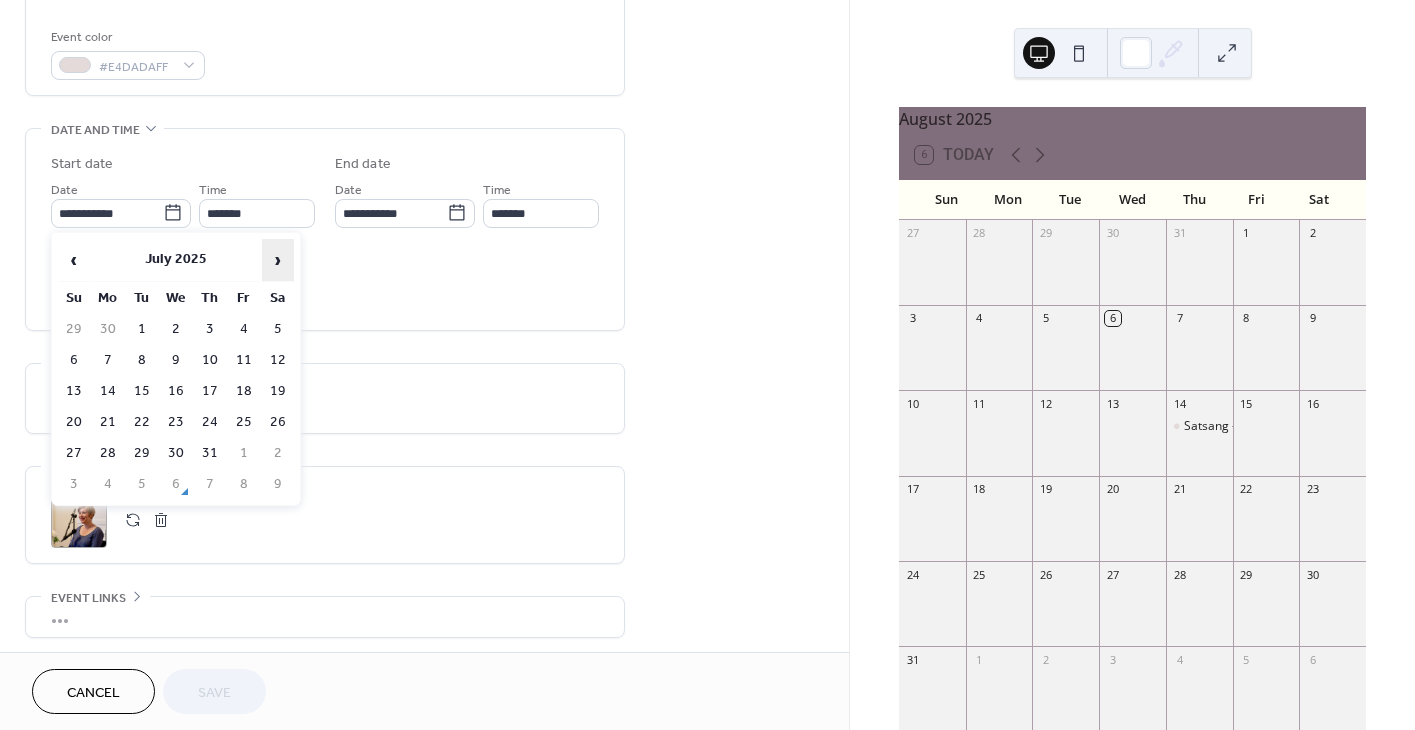 click on "›" at bounding box center (278, 260) 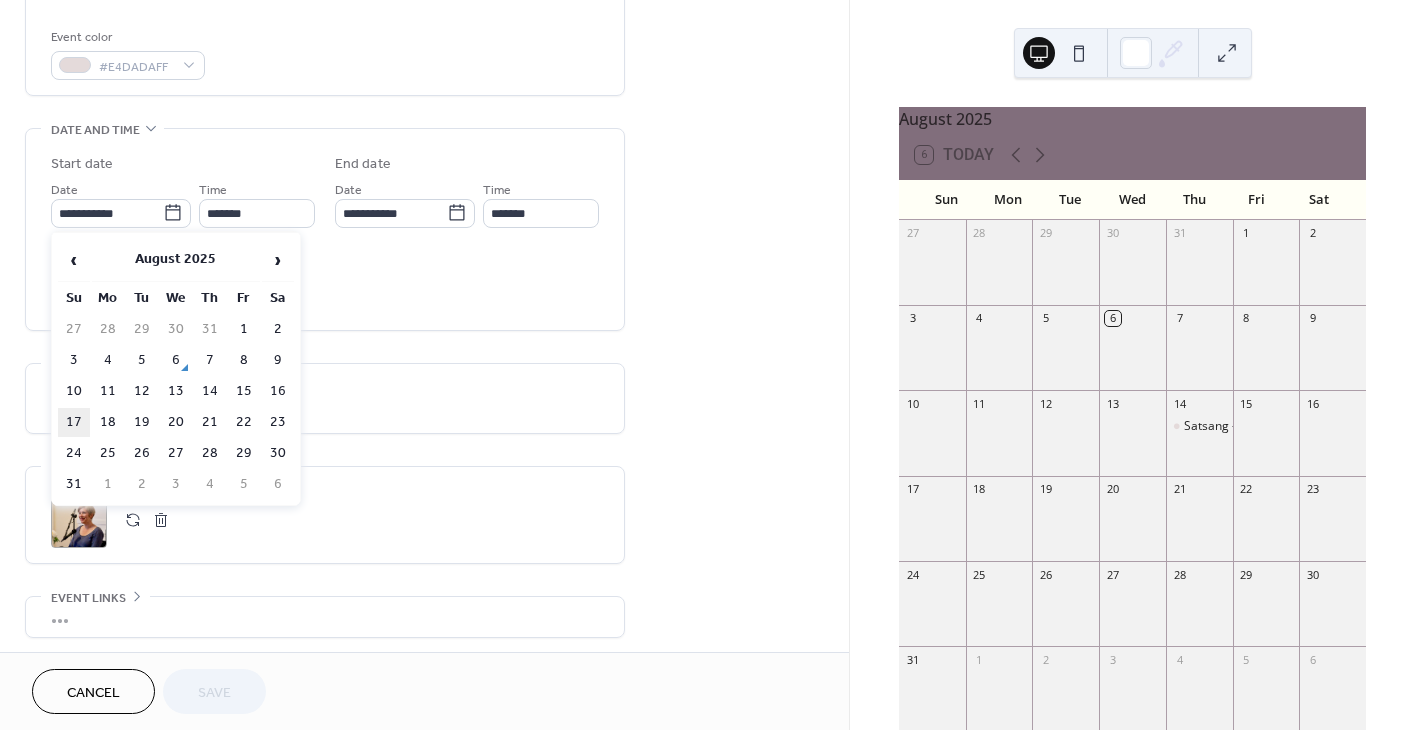 click on "17" at bounding box center [74, 422] 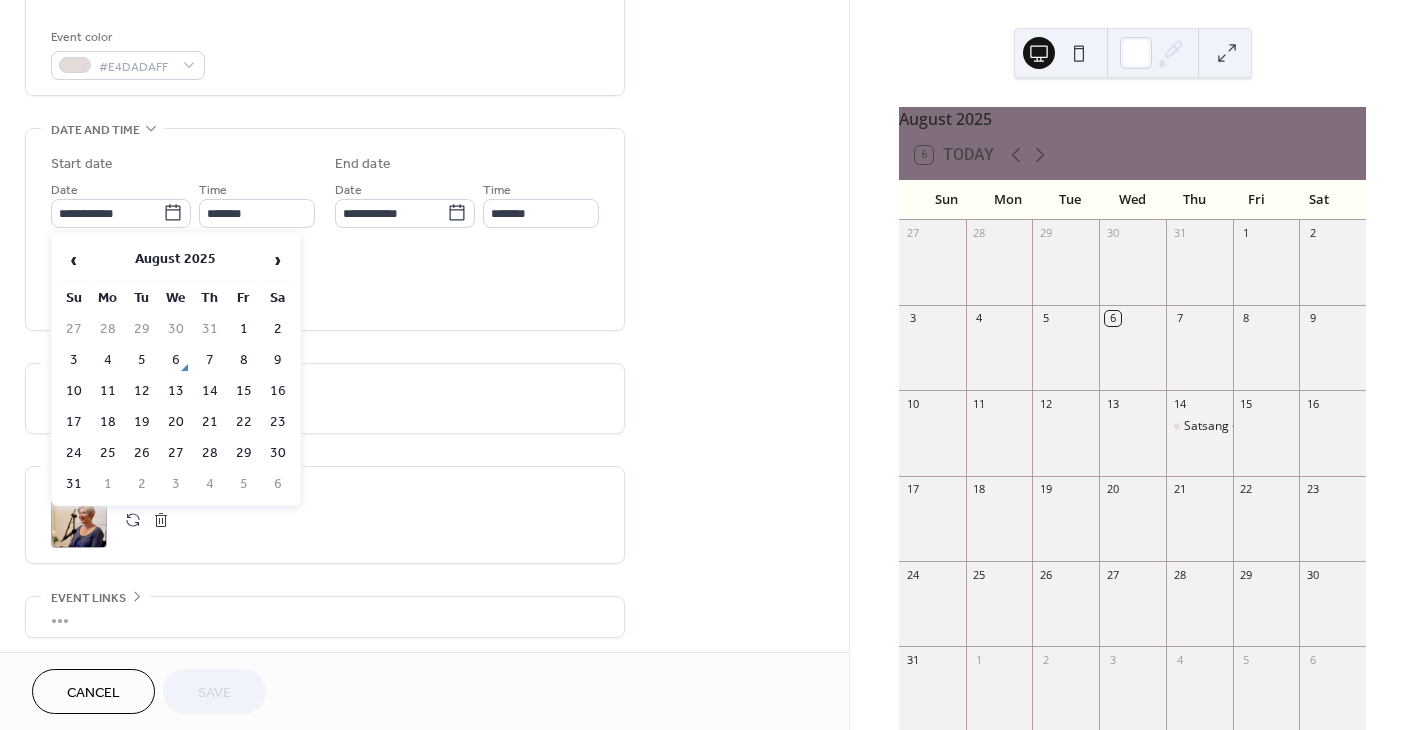 type on "**********" 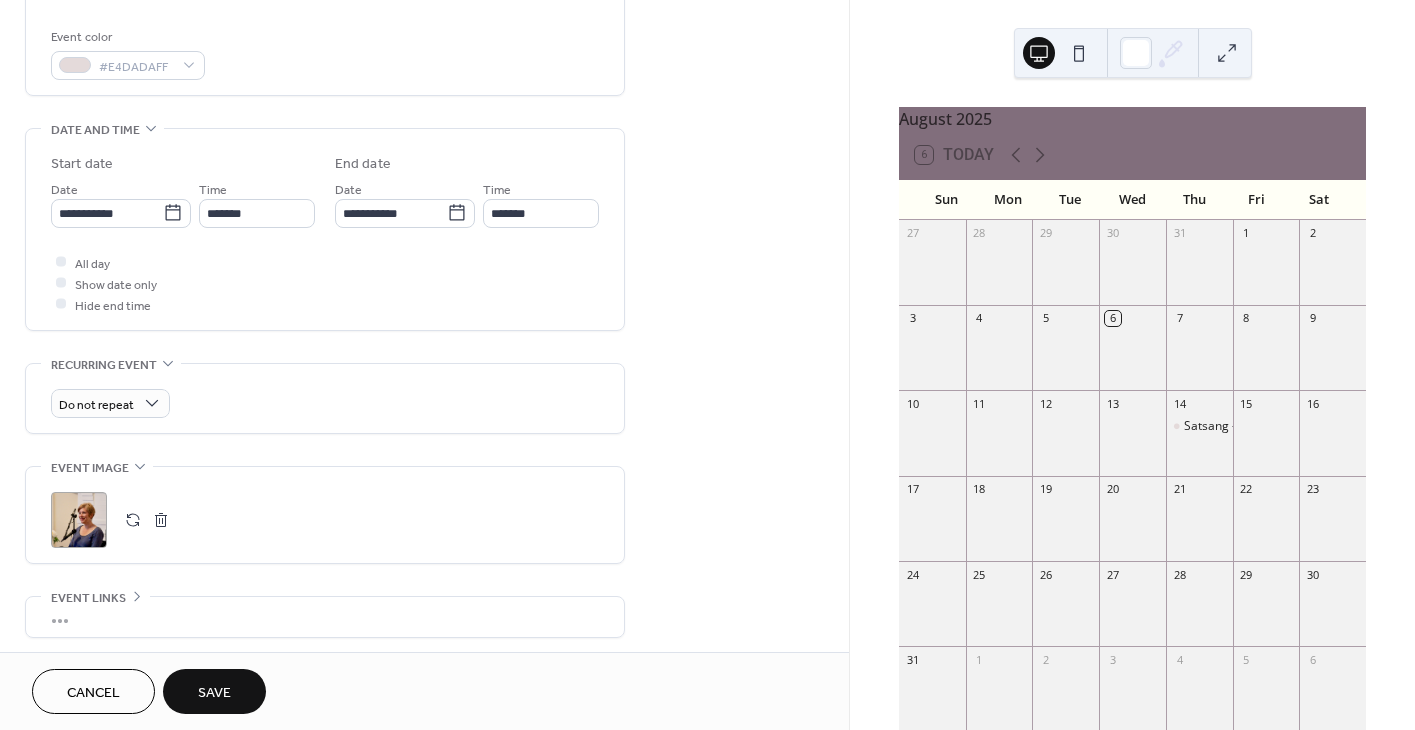 scroll, scrollTop: 614, scrollLeft: 0, axis: vertical 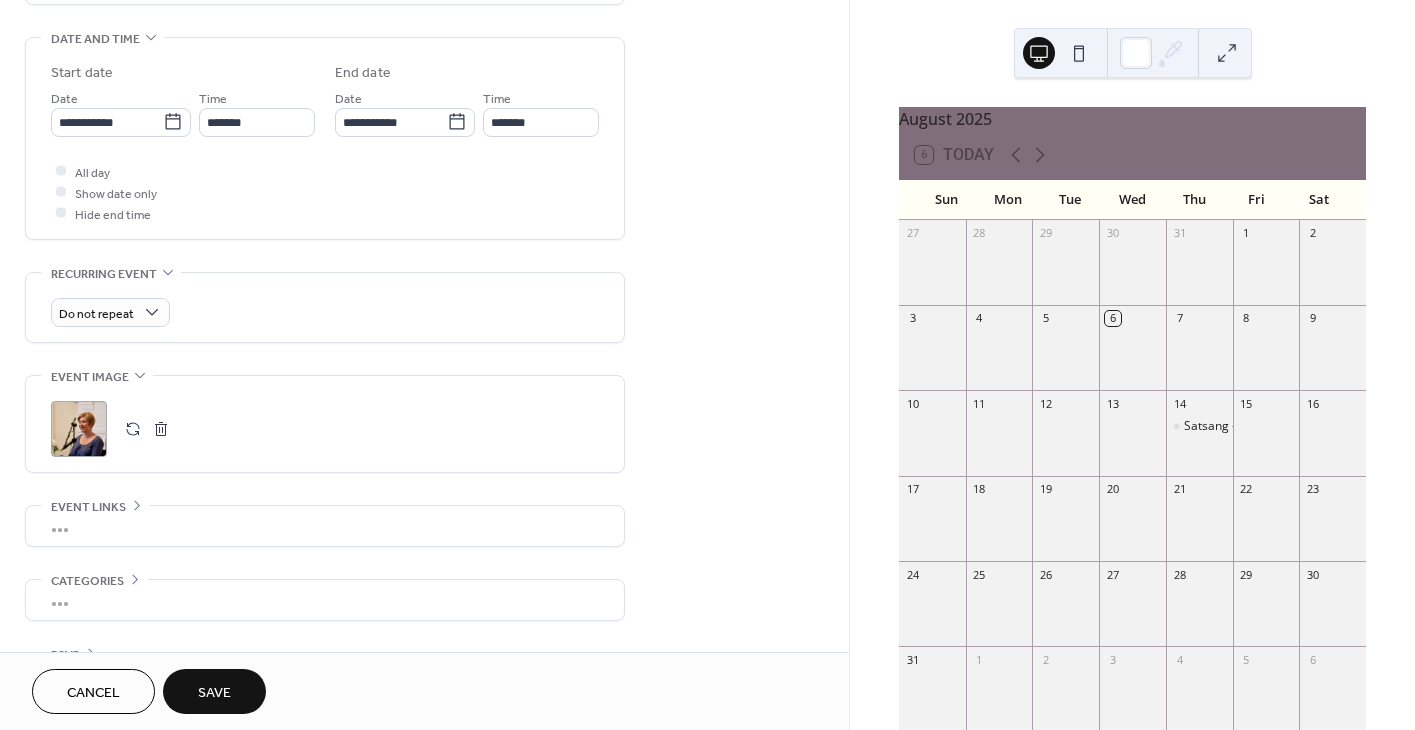 click on "Save" at bounding box center (214, 693) 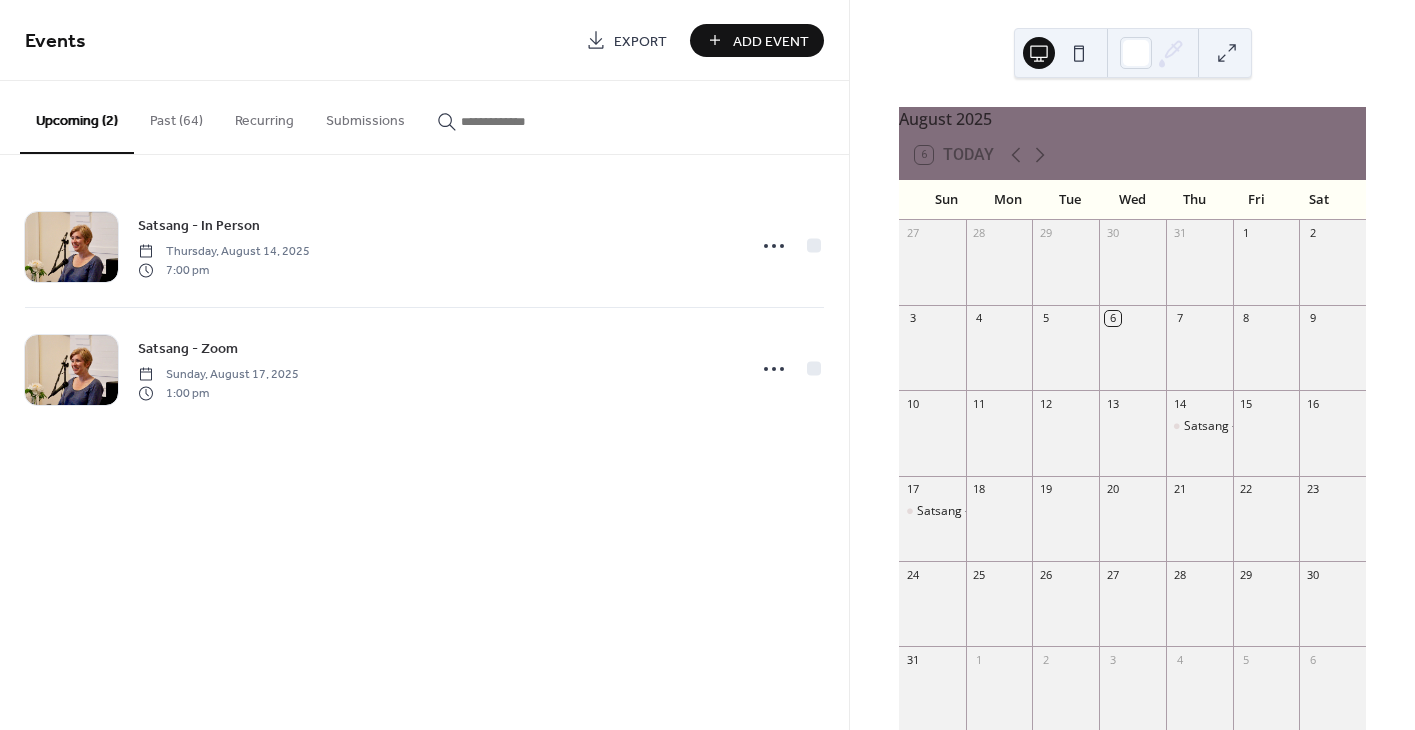 click on "Past (64)" at bounding box center (176, 116) 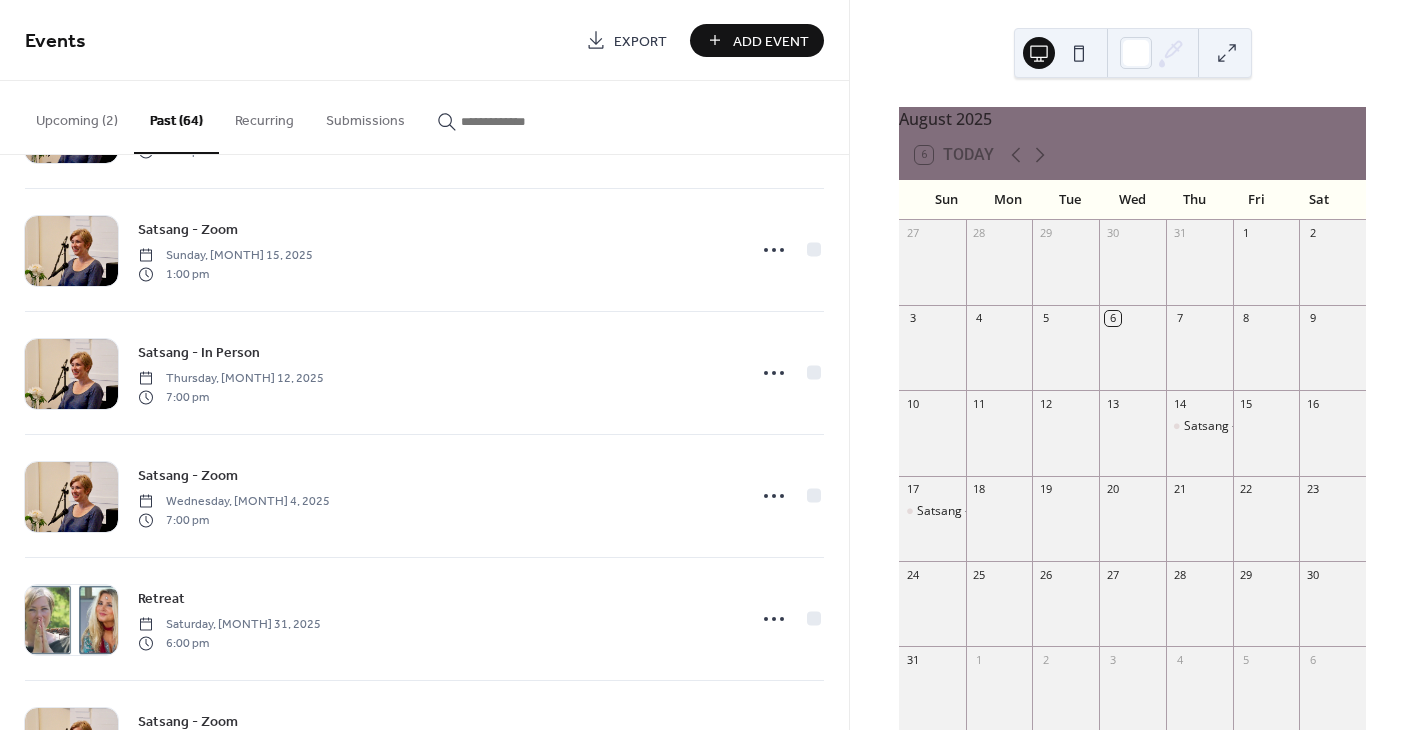 scroll, scrollTop: 272, scrollLeft: 0, axis: vertical 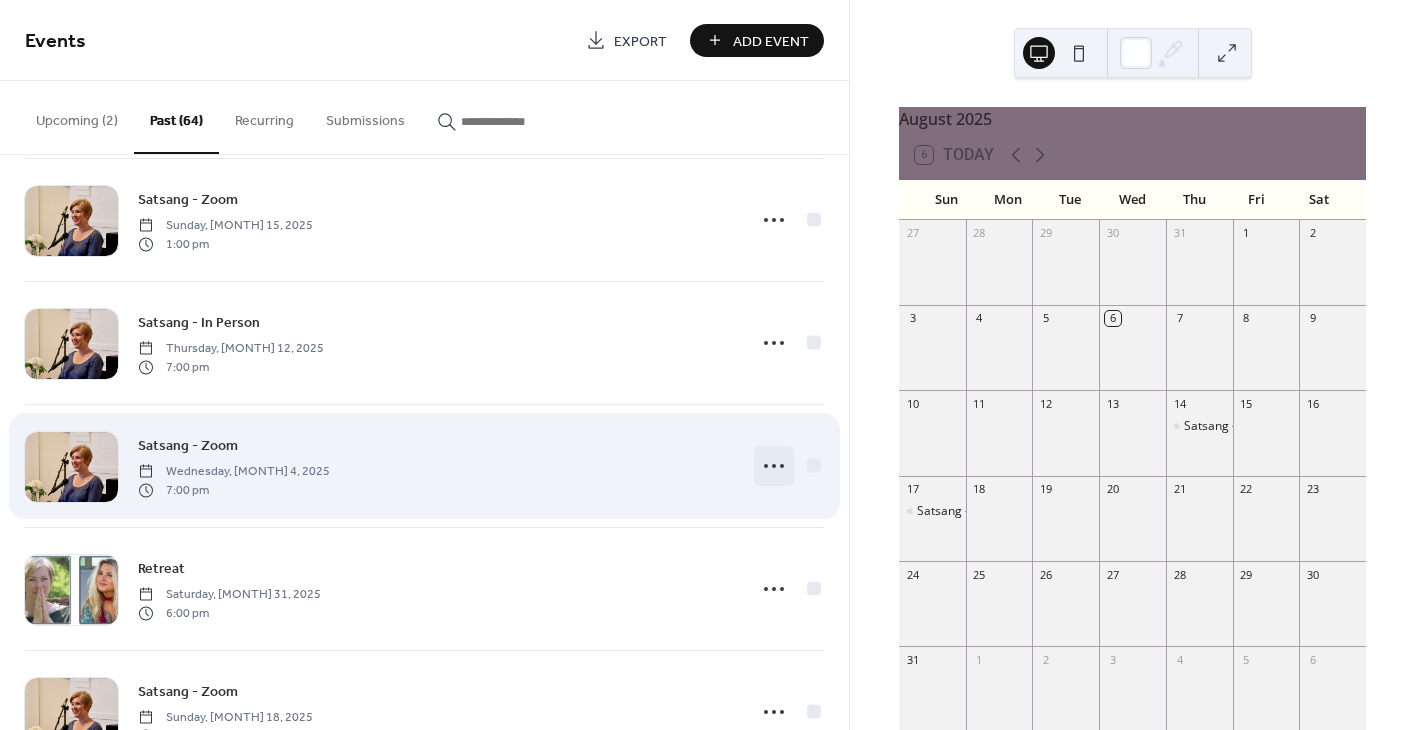 click 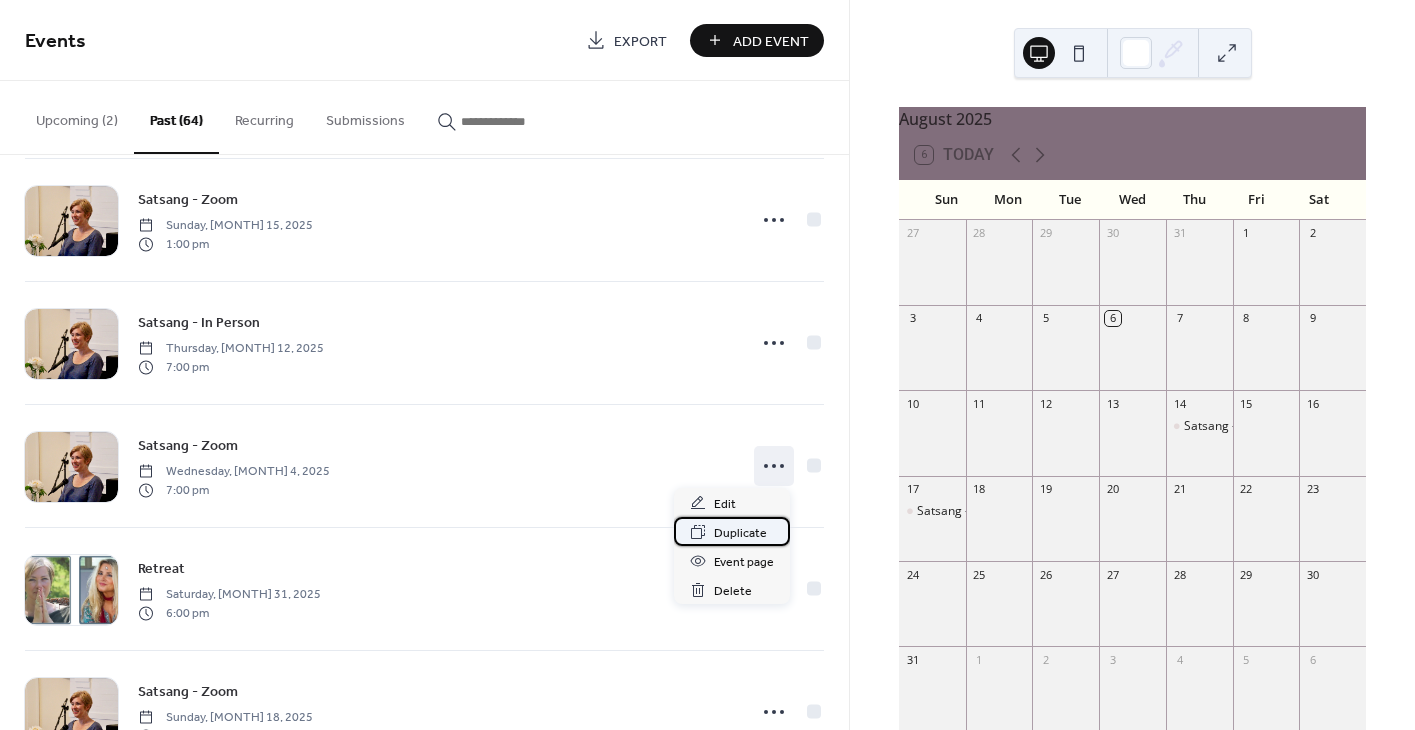 click on "Duplicate" at bounding box center [740, 533] 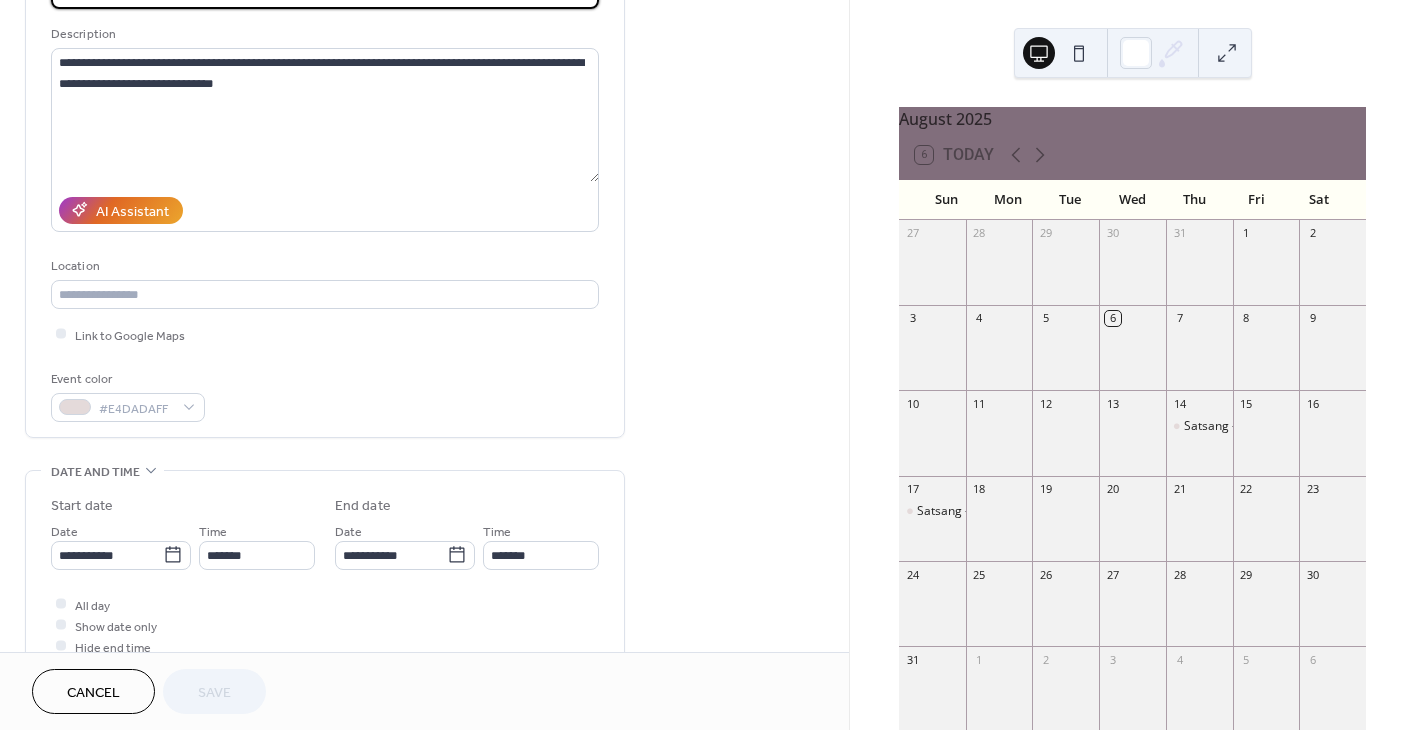 scroll, scrollTop: 272, scrollLeft: 0, axis: vertical 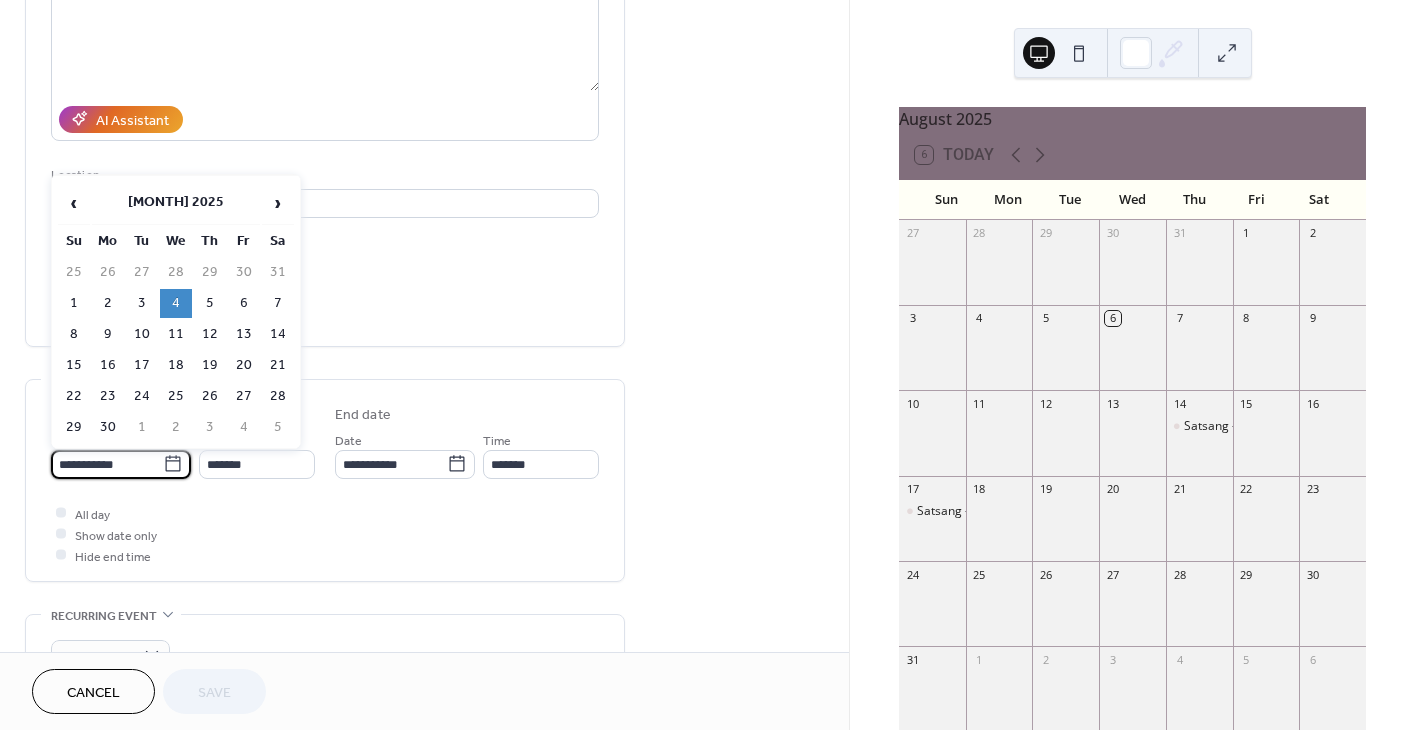 click on "**********" at bounding box center (107, 464) 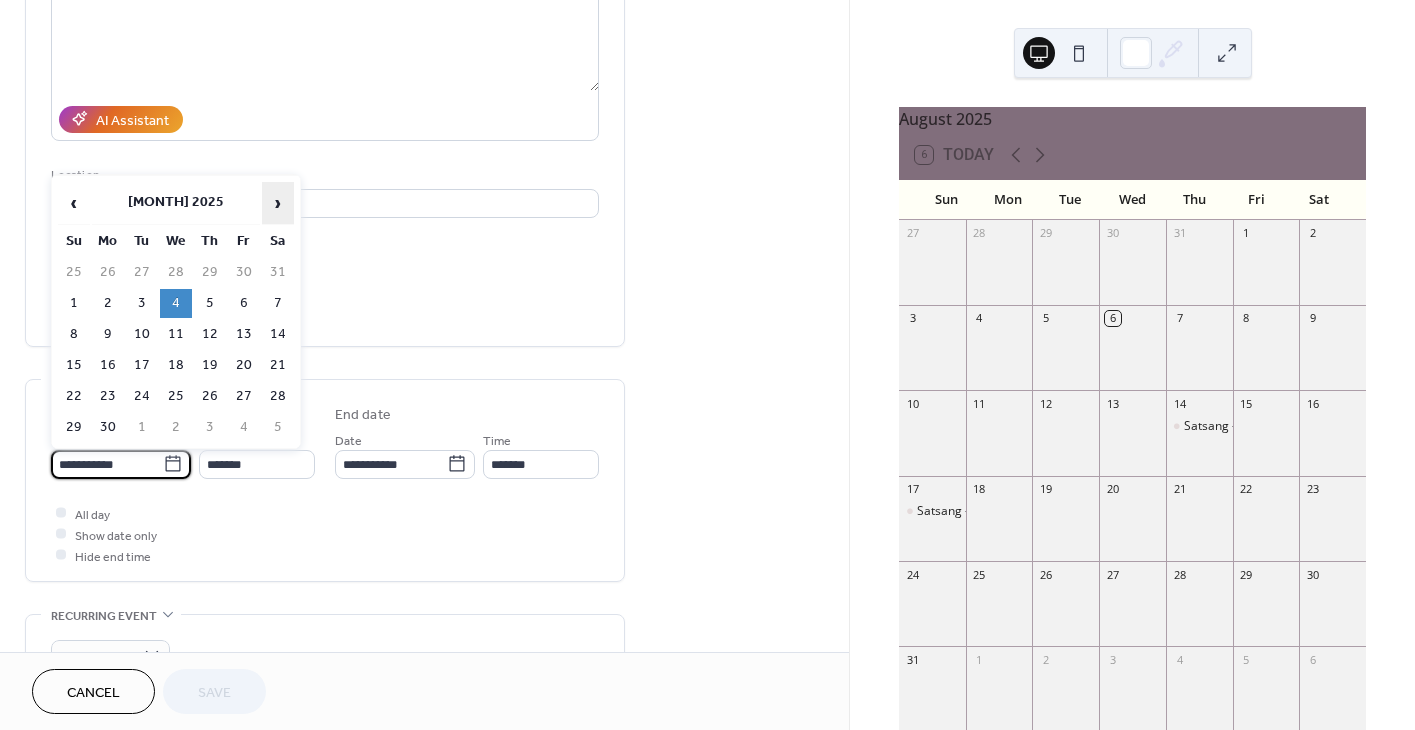 click on "›" at bounding box center [278, 203] 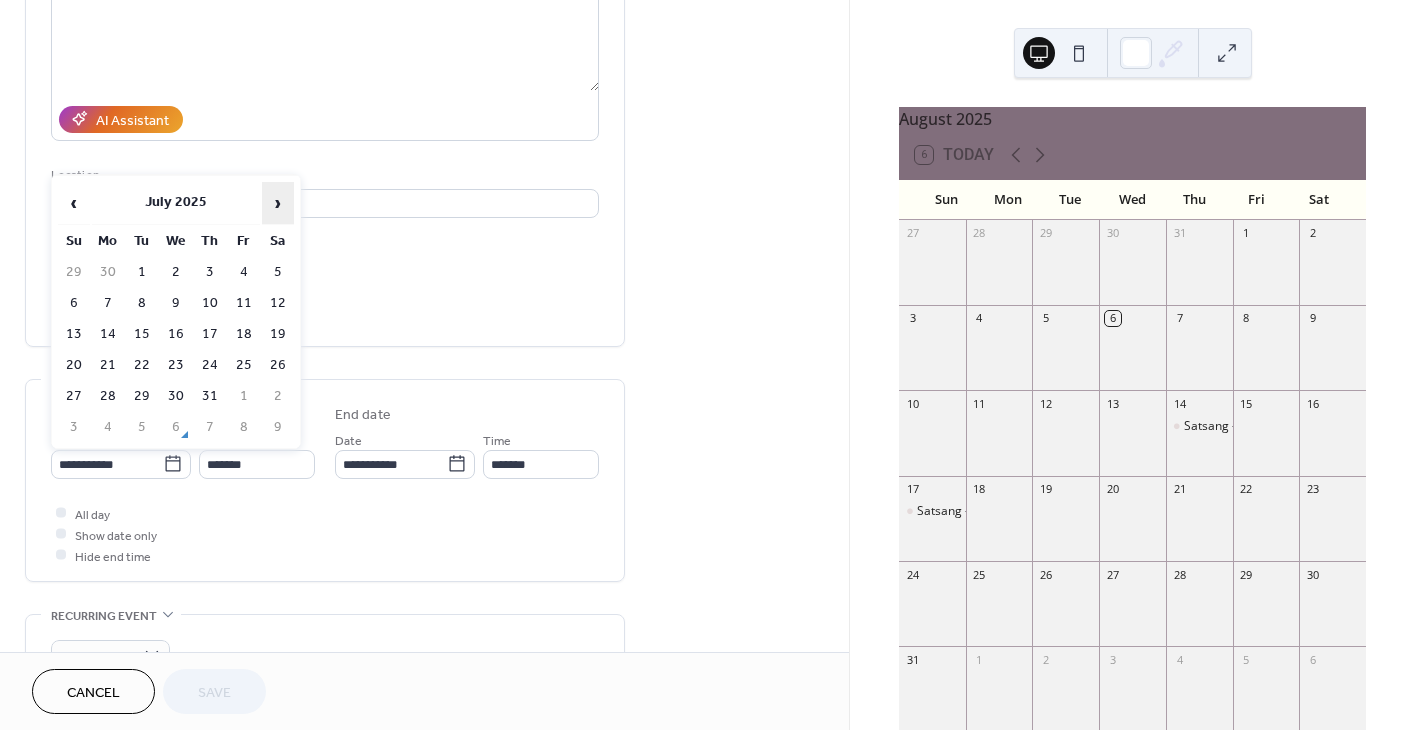 click on "›" at bounding box center (278, 203) 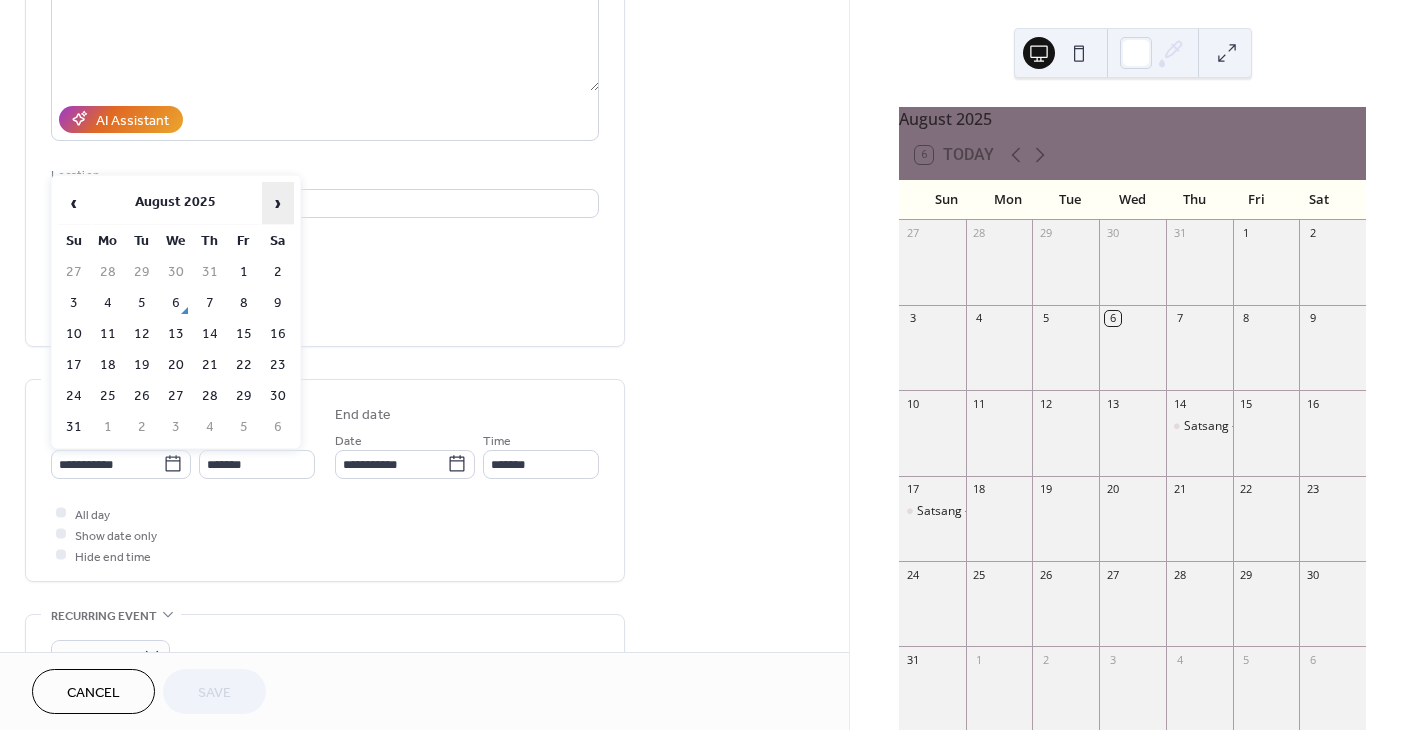 click on "›" at bounding box center [278, 203] 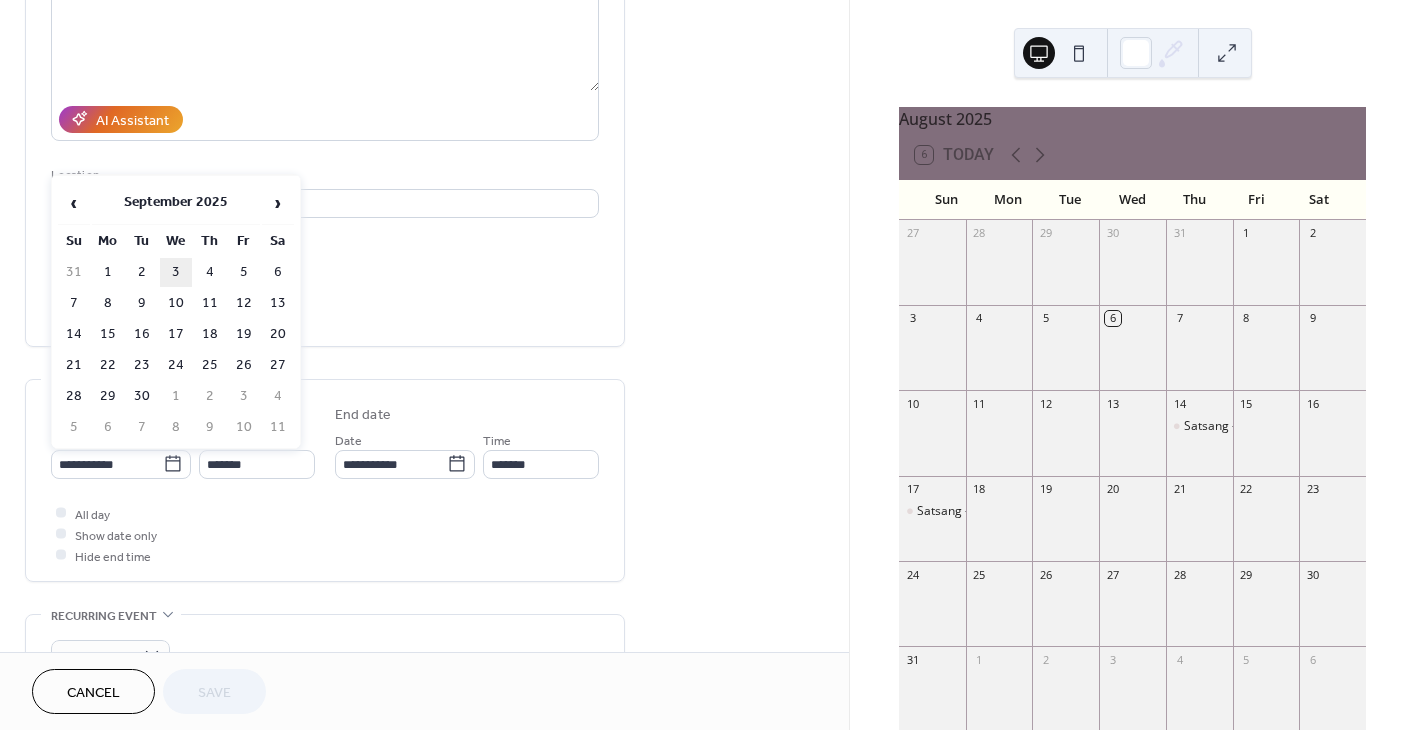 click on "3" at bounding box center (176, 272) 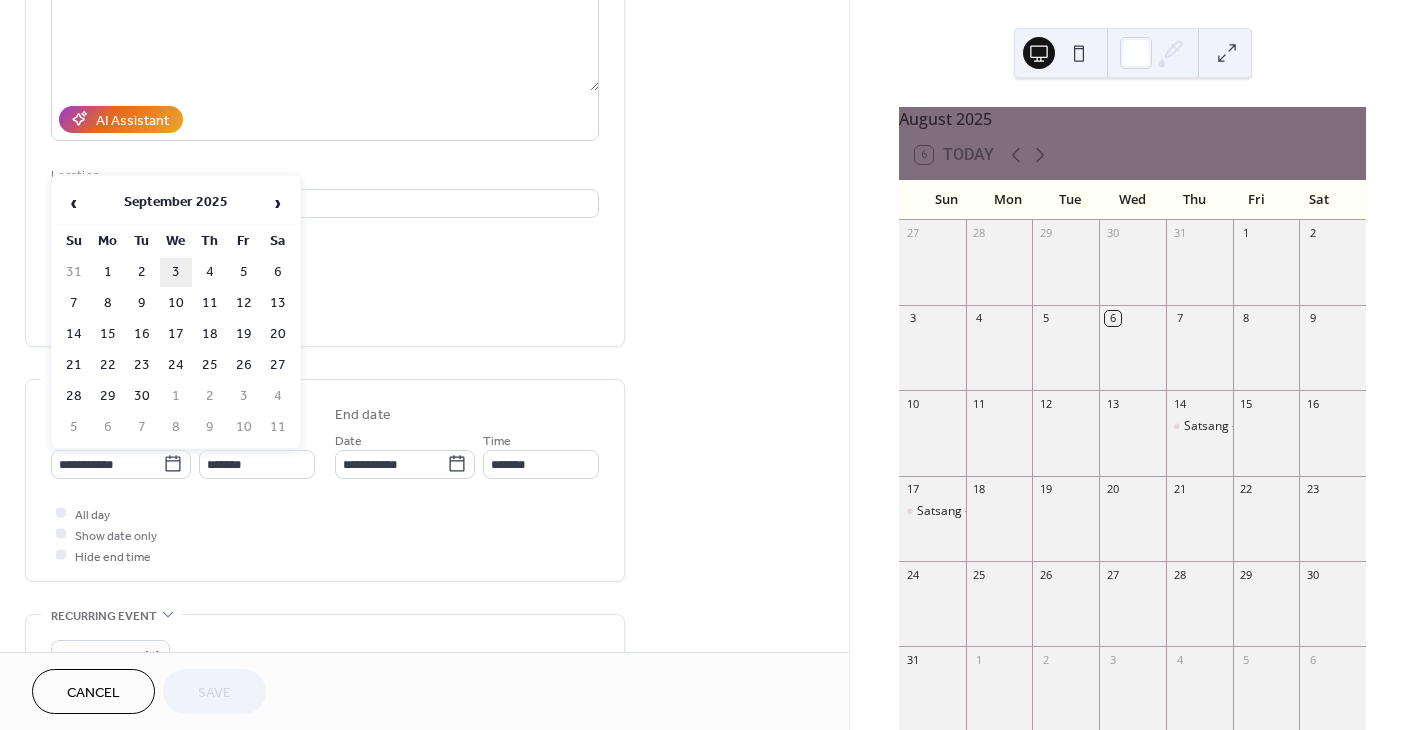 type on "**********" 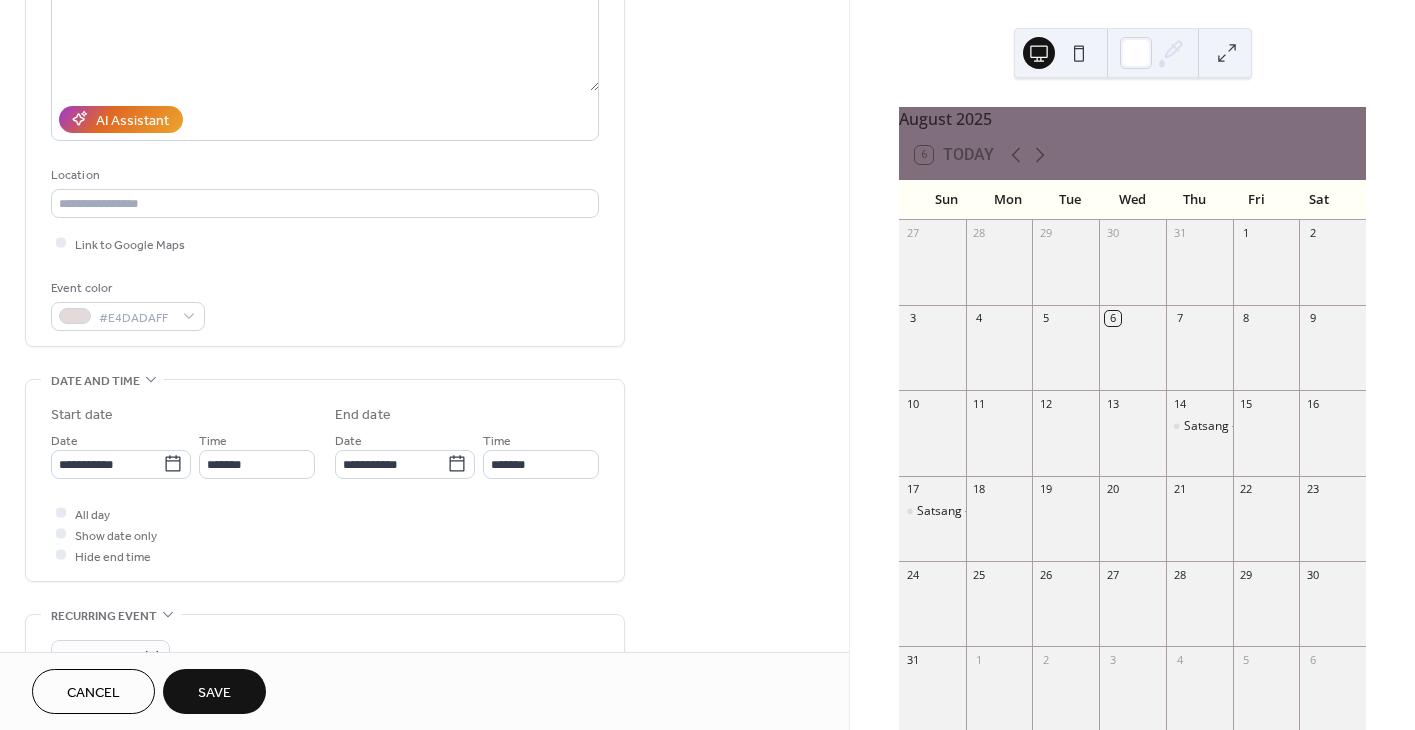 click on "Save" at bounding box center [214, 693] 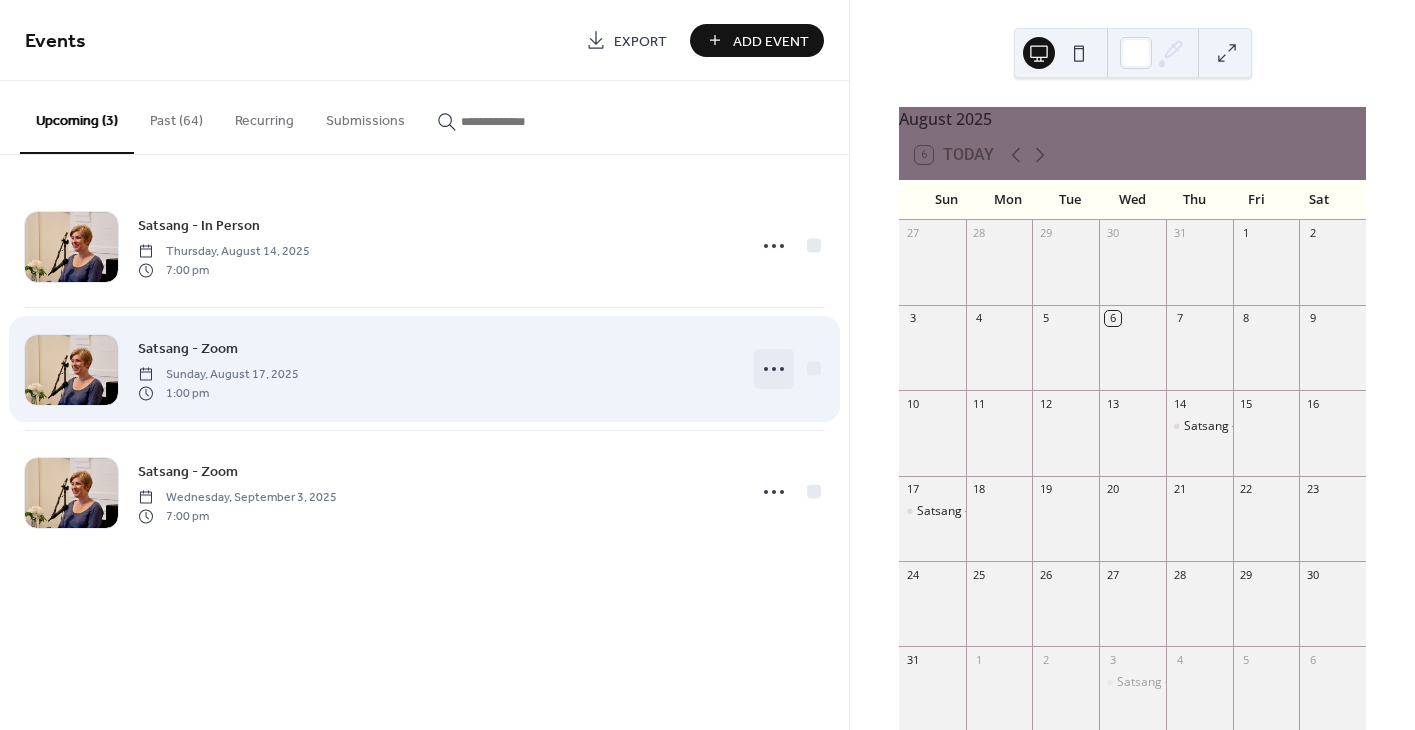 click 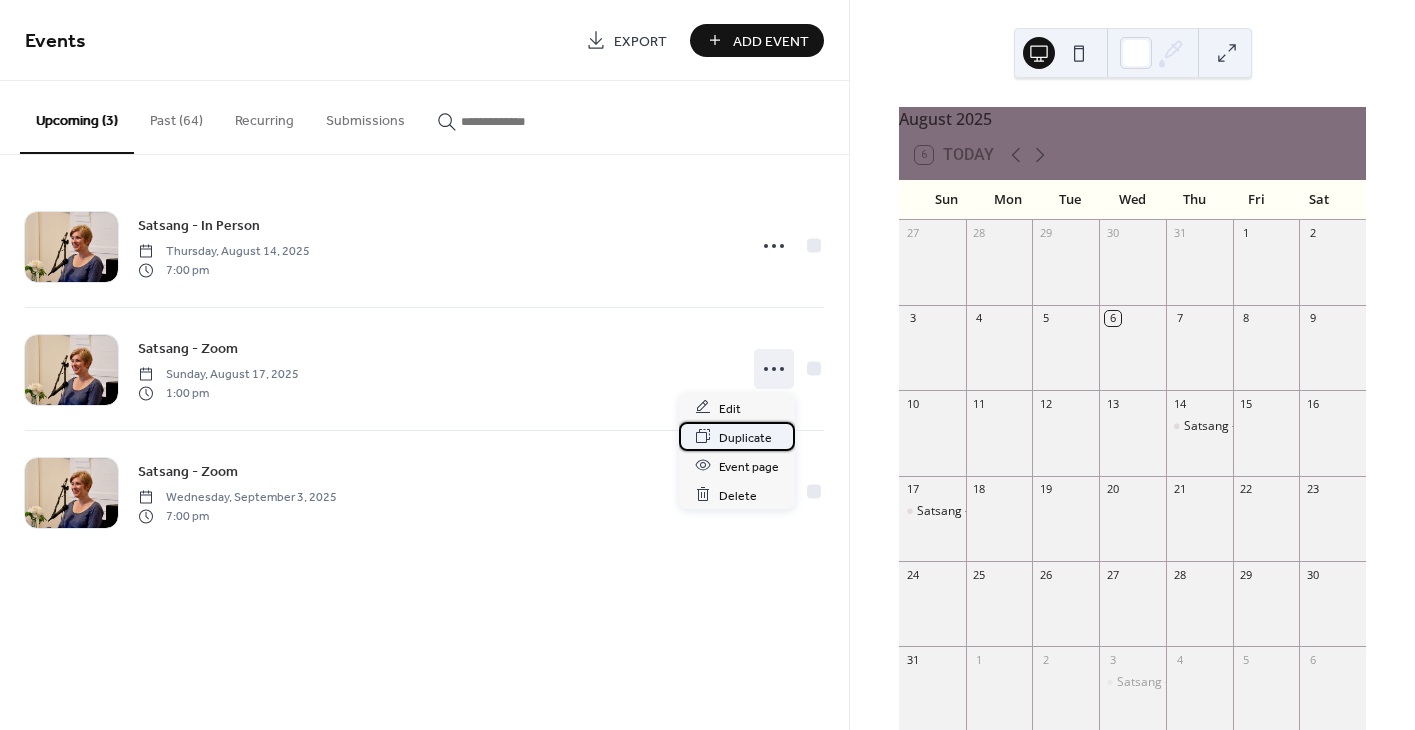click on "Duplicate" at bounding box center (745, 437) 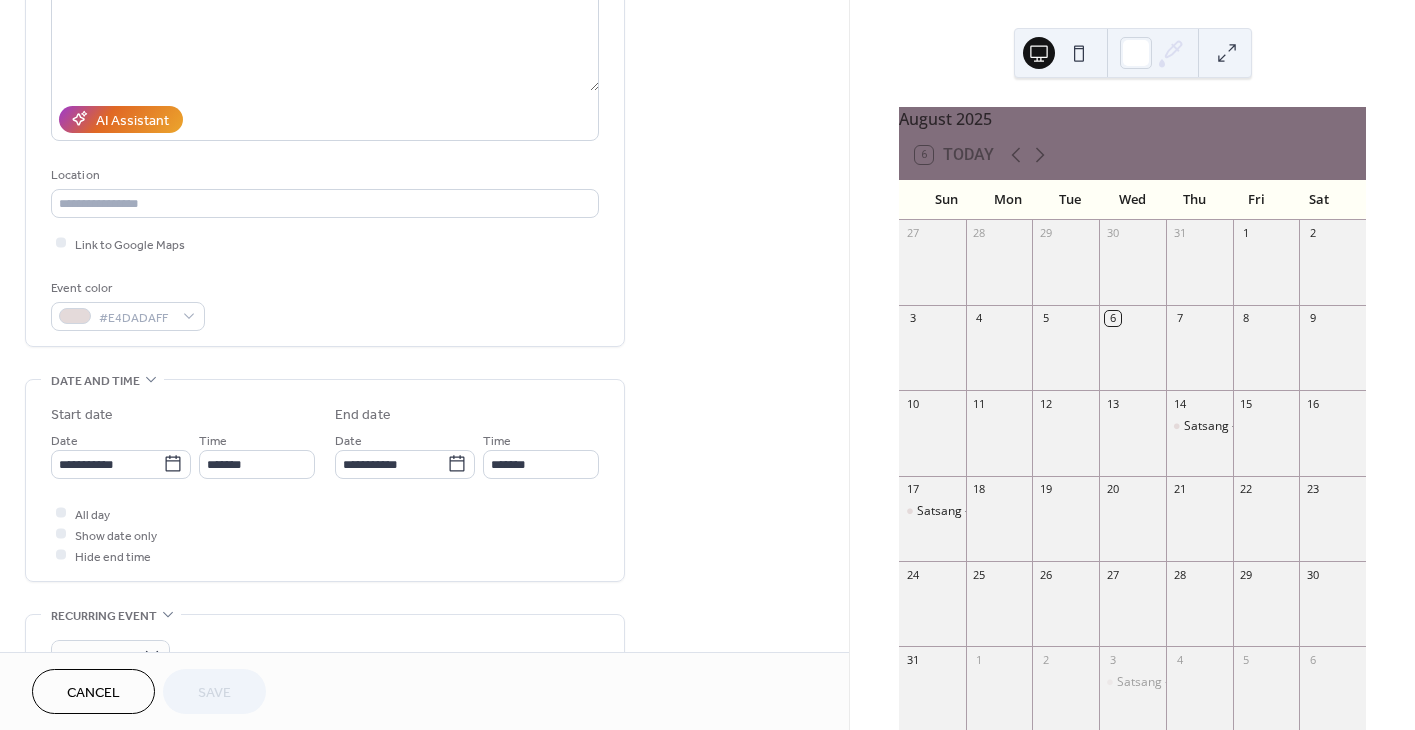 scroll, scrollTop: 333, scrollLeft: 0, axis: vertical 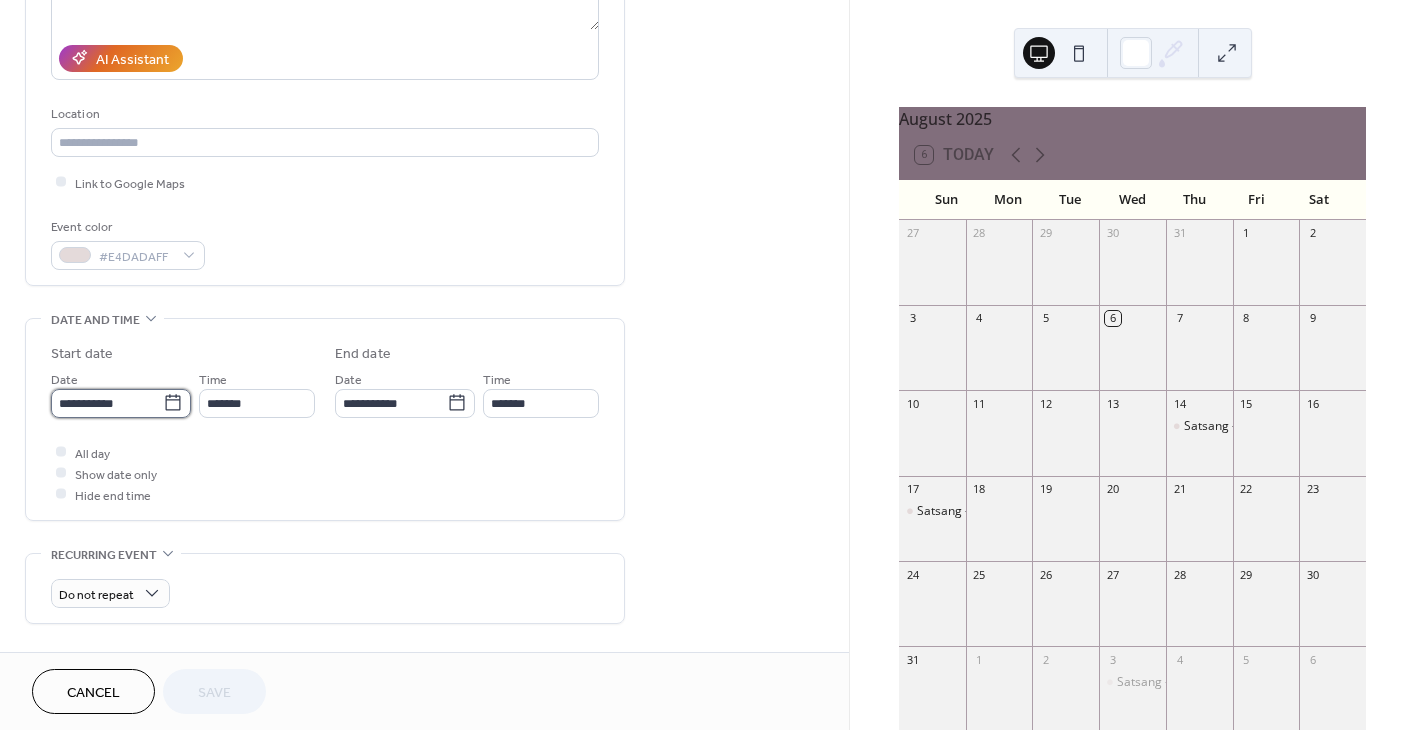 click on "**********" at bounding box center [107, 403] 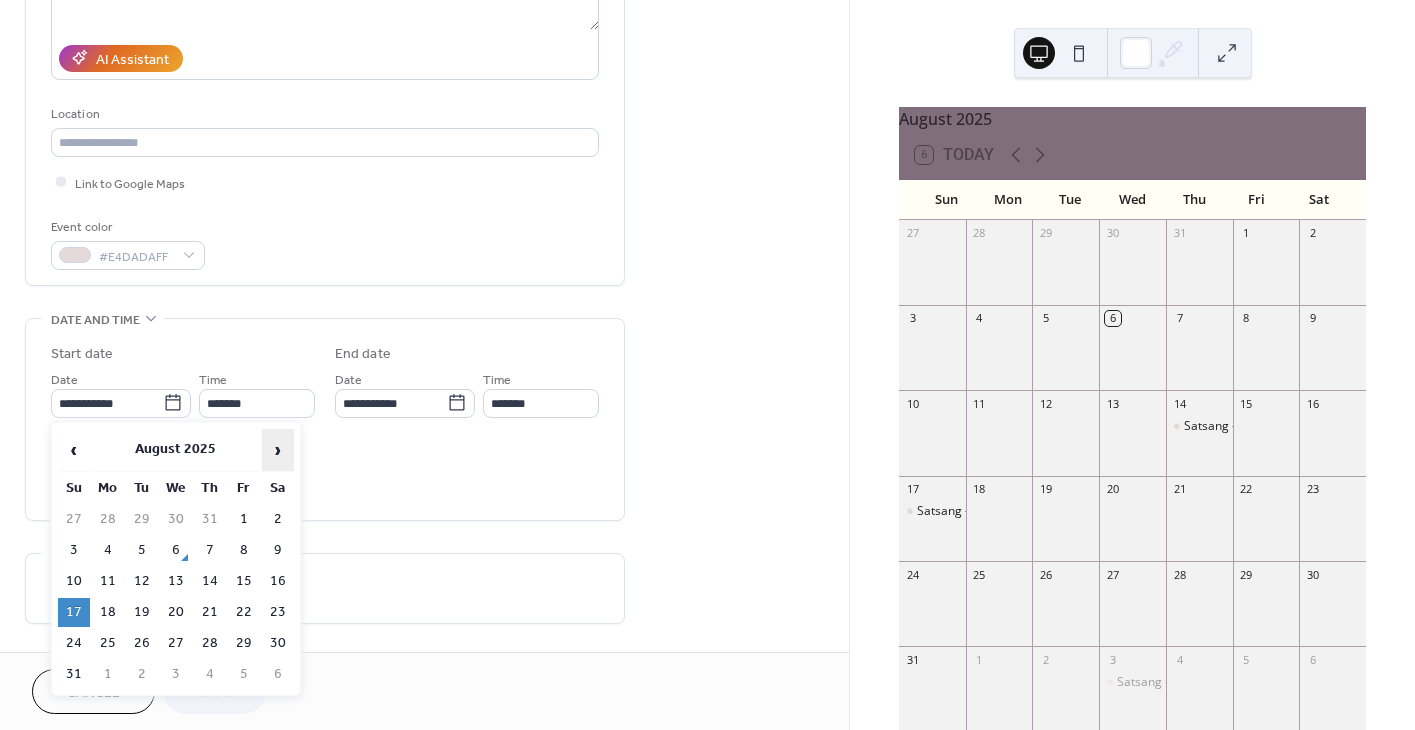 click on "›" at bounding box center [278, 450] 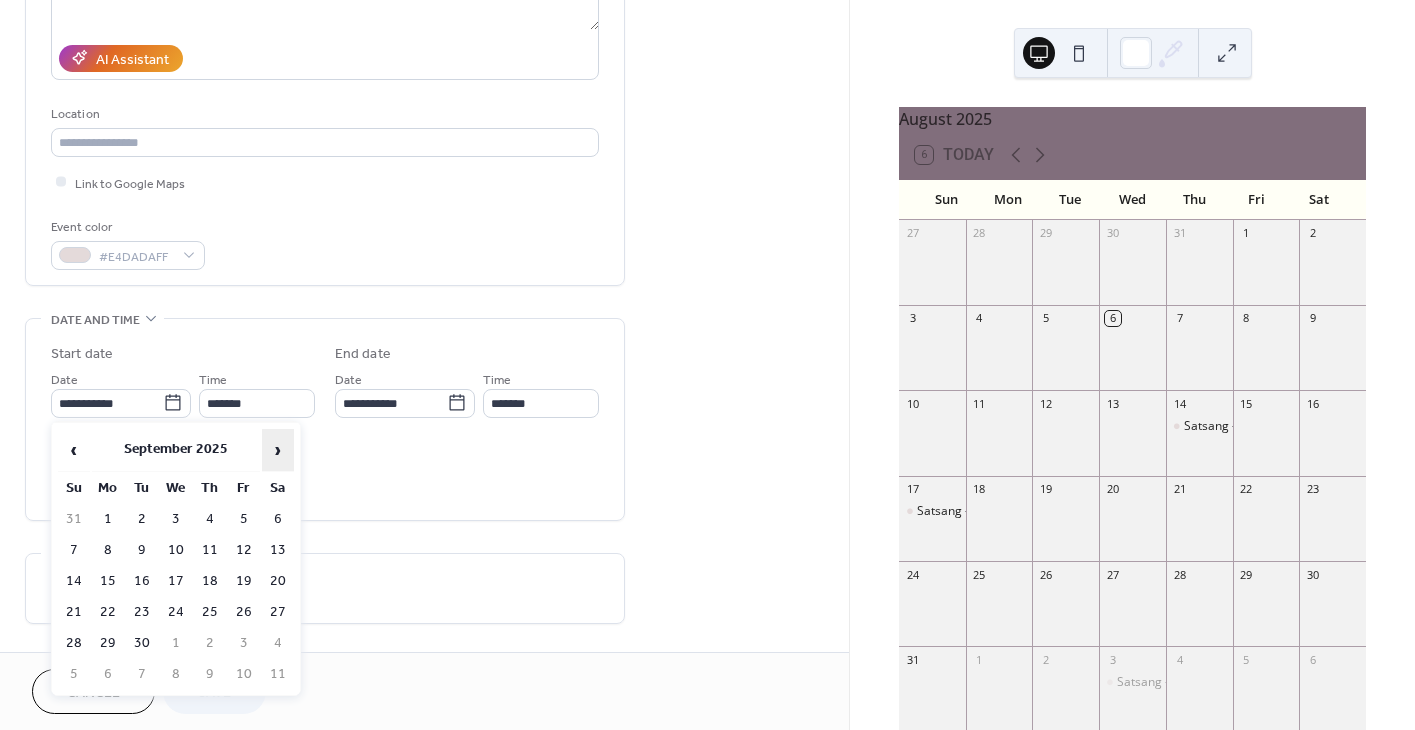 click on "›" at bounding box center [278, 450] 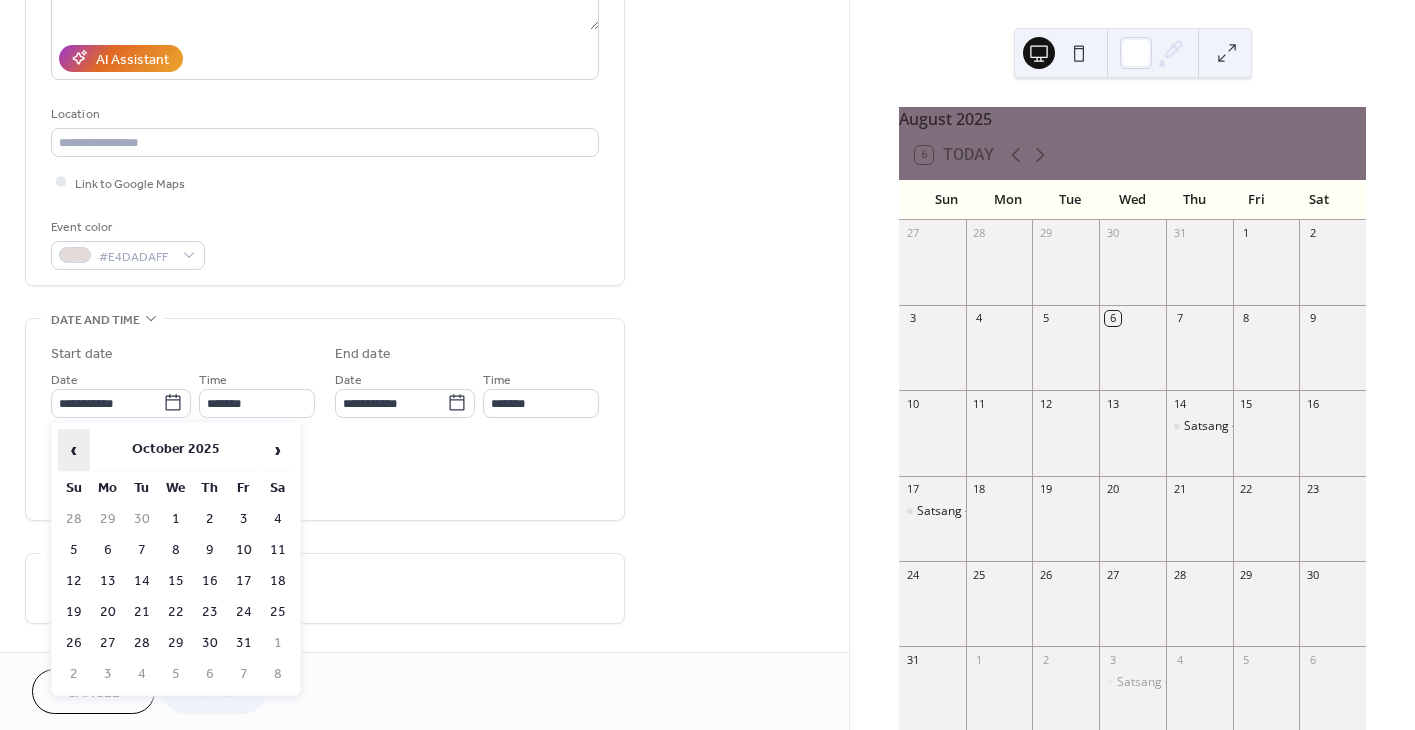 click on "‹" at bounding box center (74, 450) 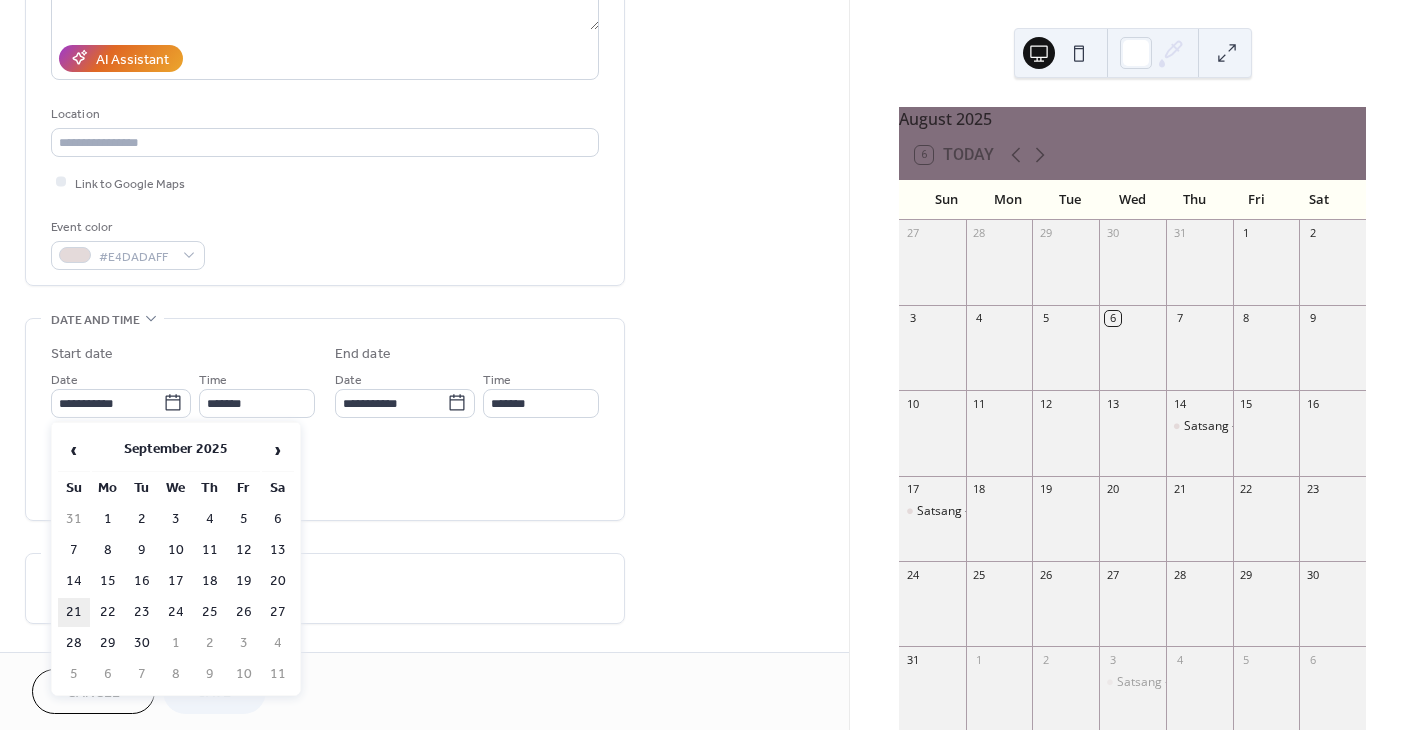 click on "21" at bounding box center (74, 612) 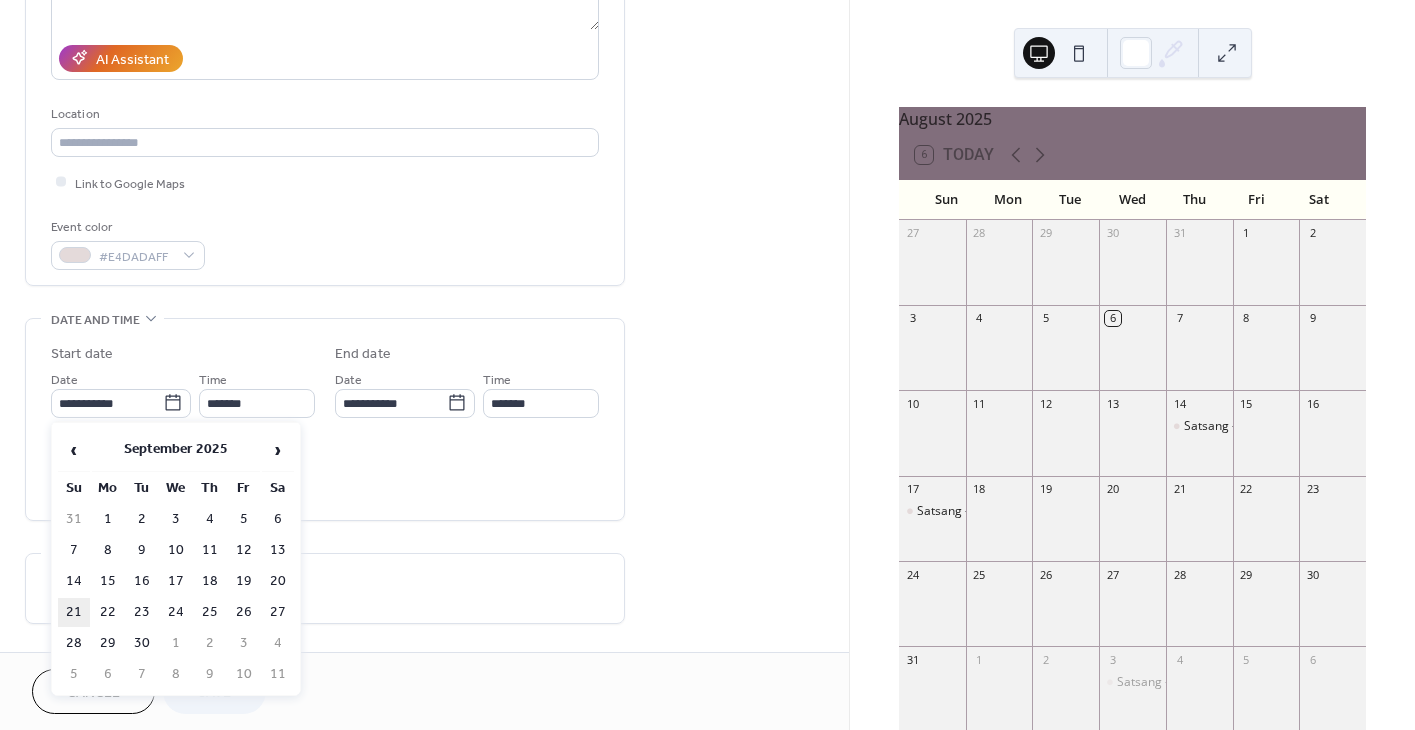 type on "**********" 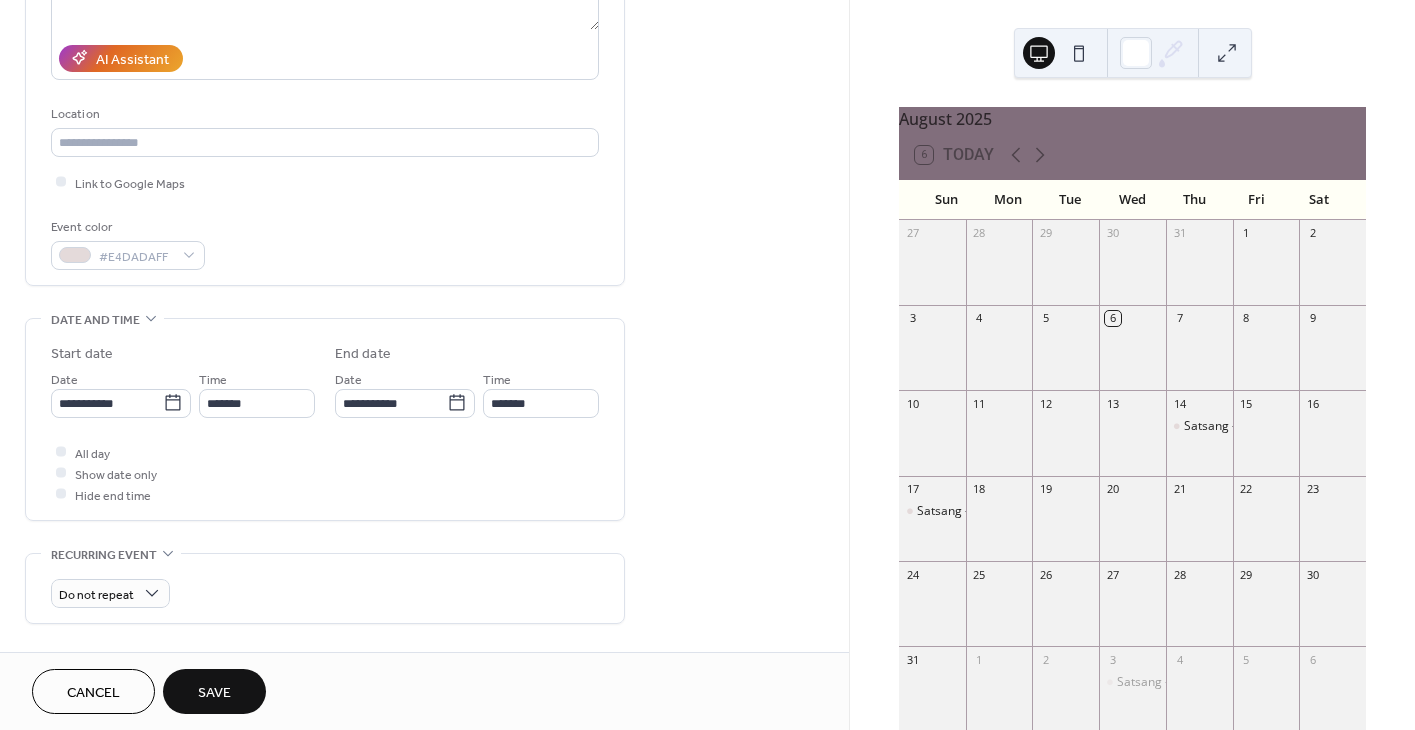 click on "Save" at bounding box center (214, 693) 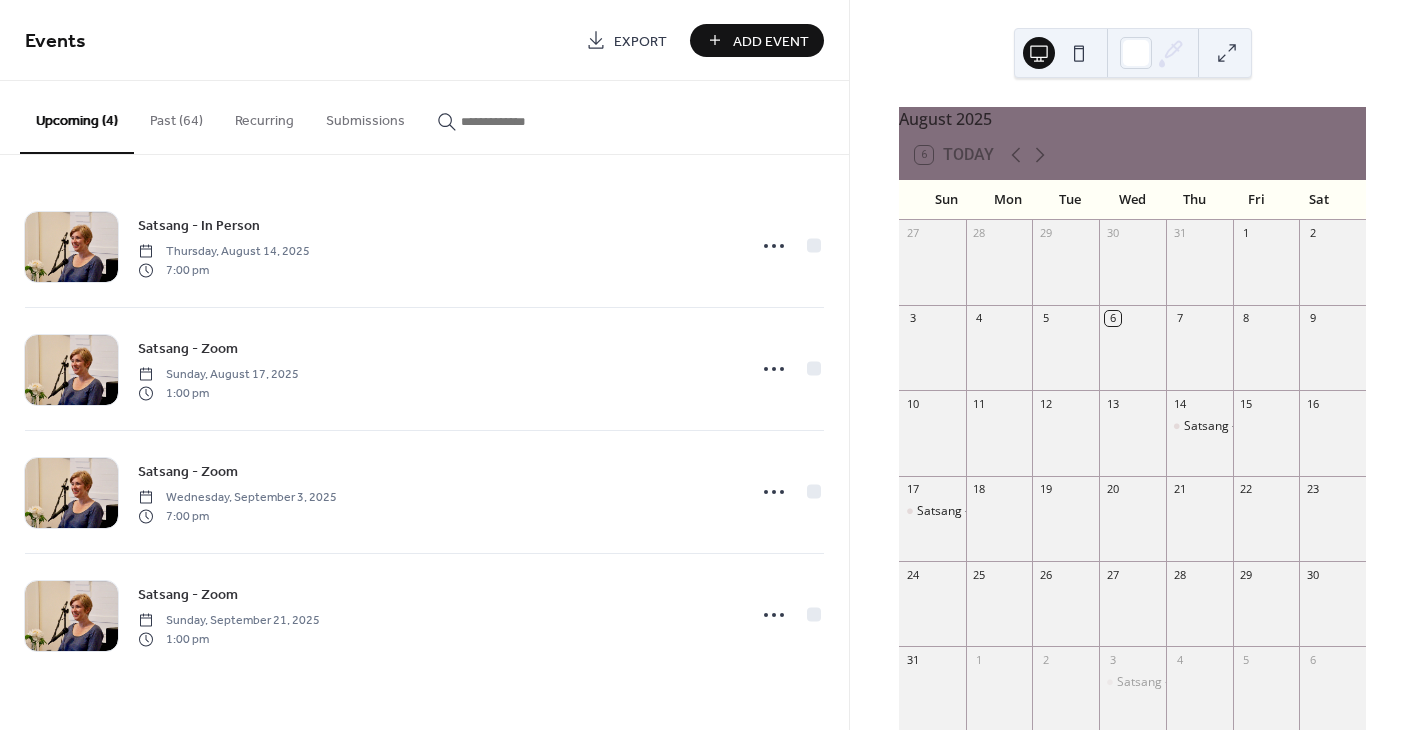 click on "Past (64)" at bounding box center (176, 116) 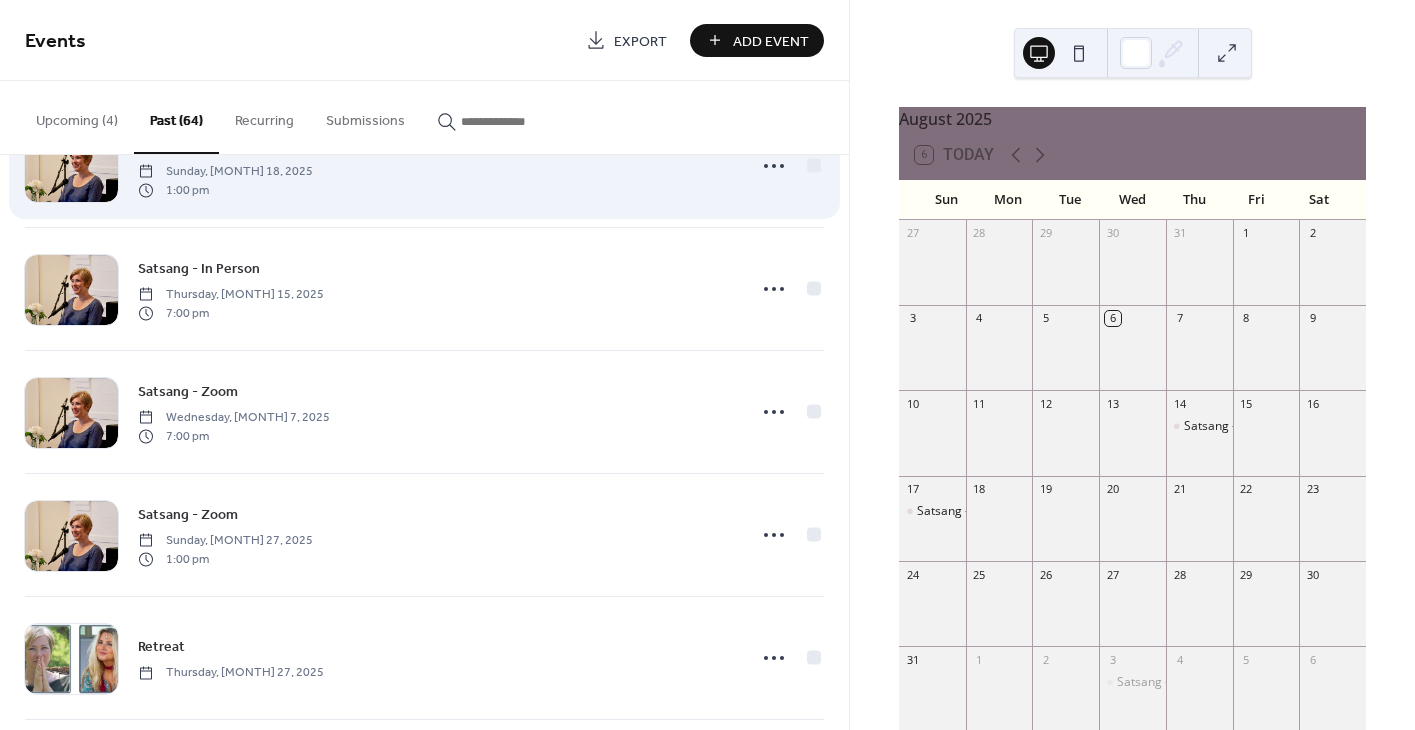 scroll, scrollTop: 636, scrollLeft: 0, axis: vertical 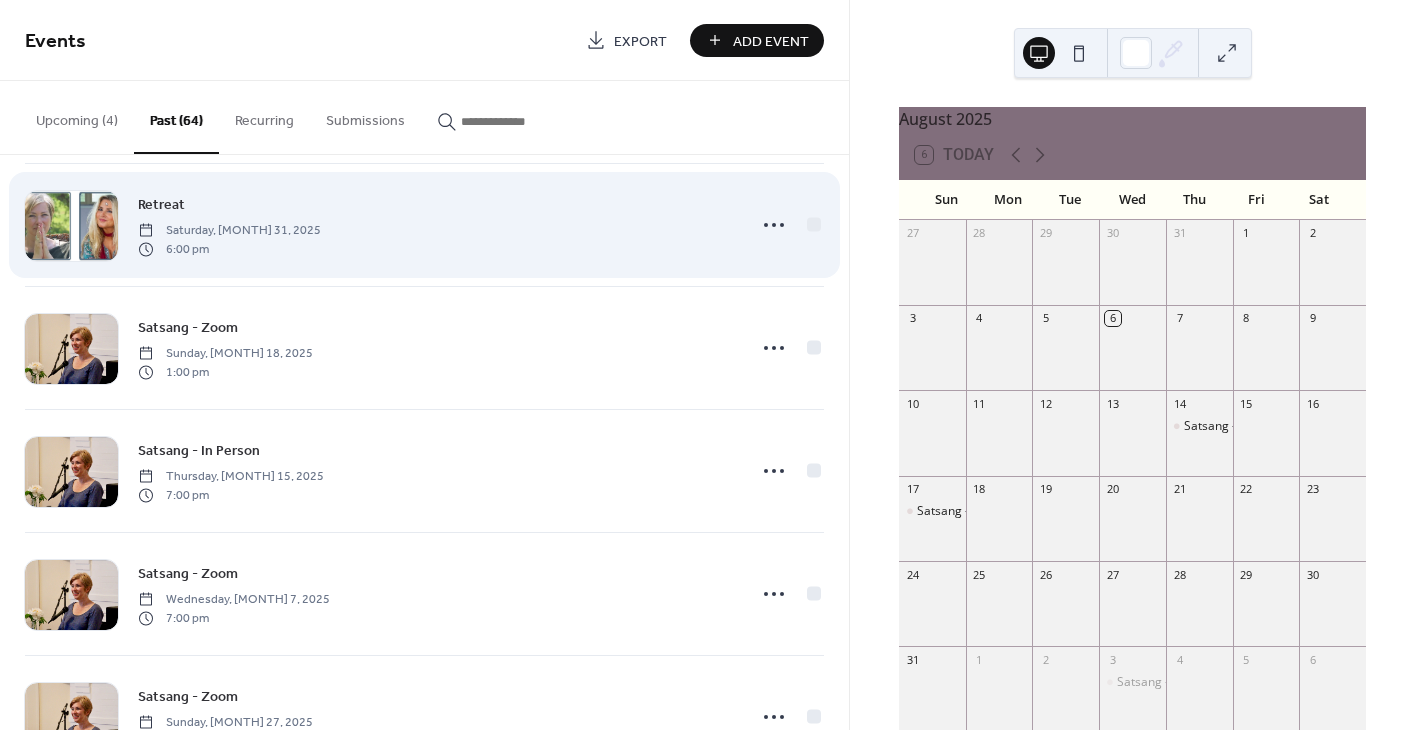 click on "Saturday, May 31, 2025" at bounding box center [229, 231] 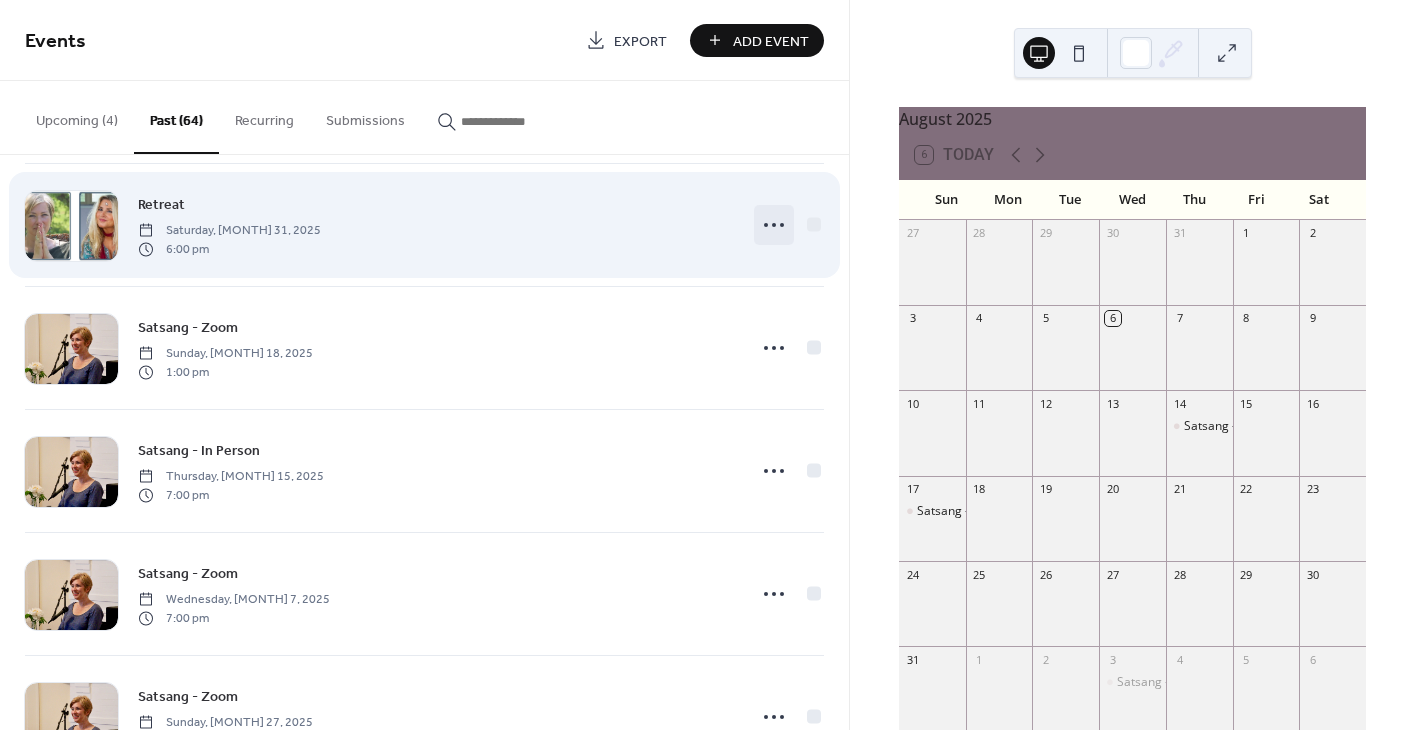 click 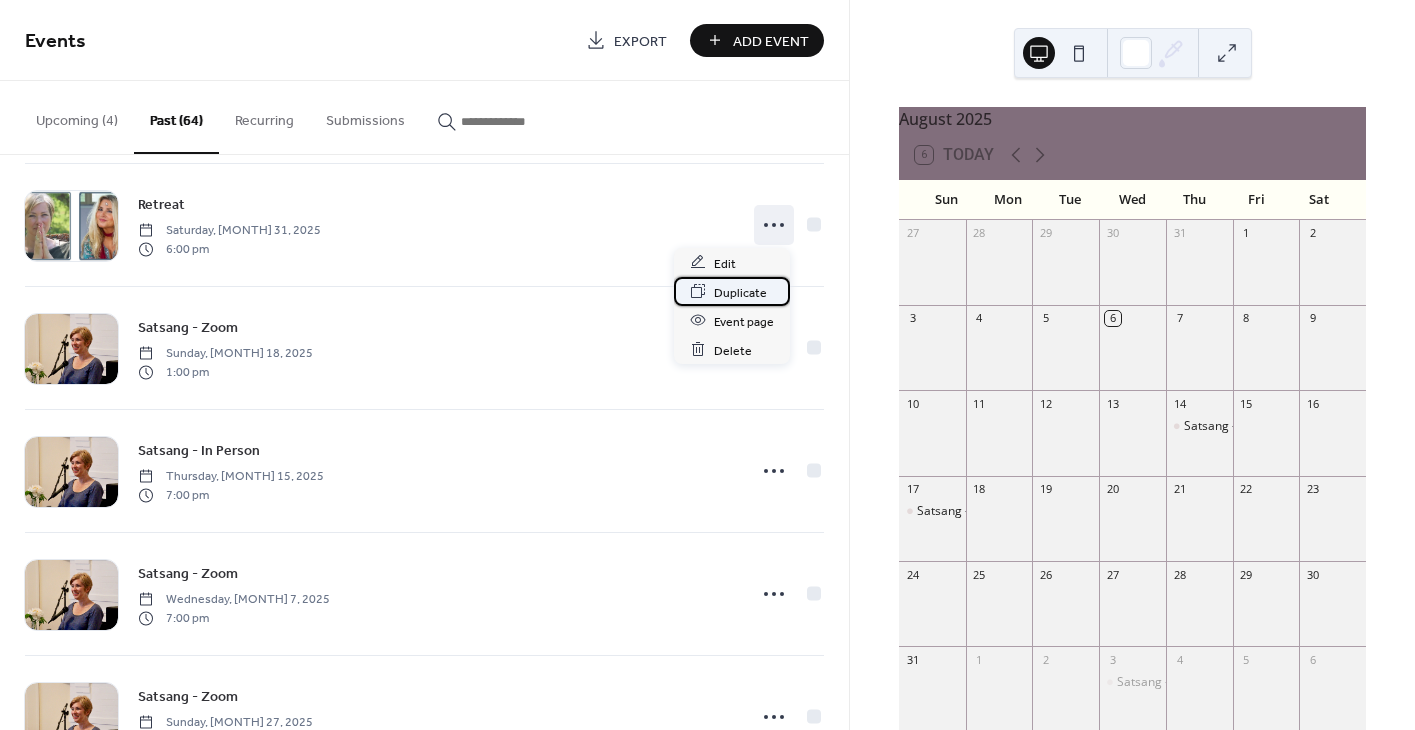 click on "Duplicate" at bounding box center (740, 292) 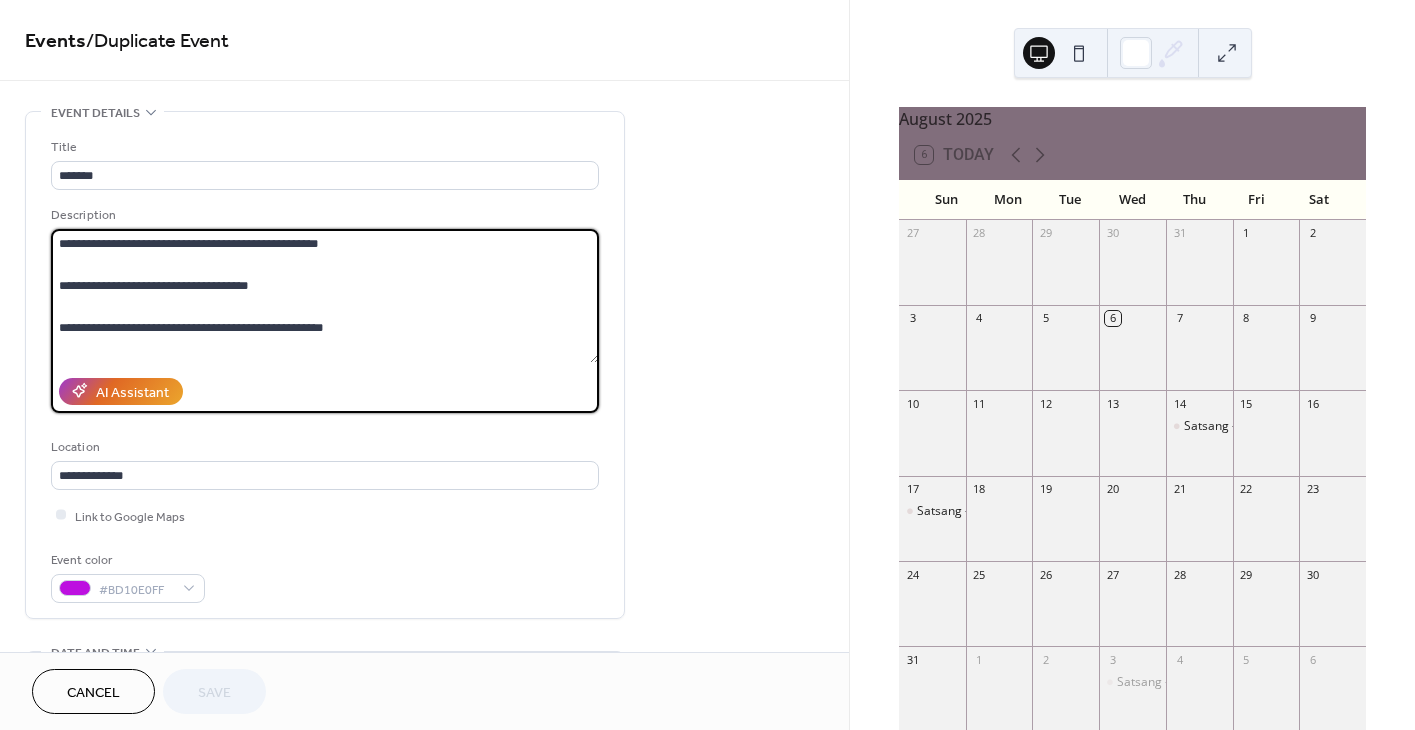 drag, startPoint x: 126, startPoint y: 243, endPoint x: 69, endPoint y: 239, distance: 57.14018 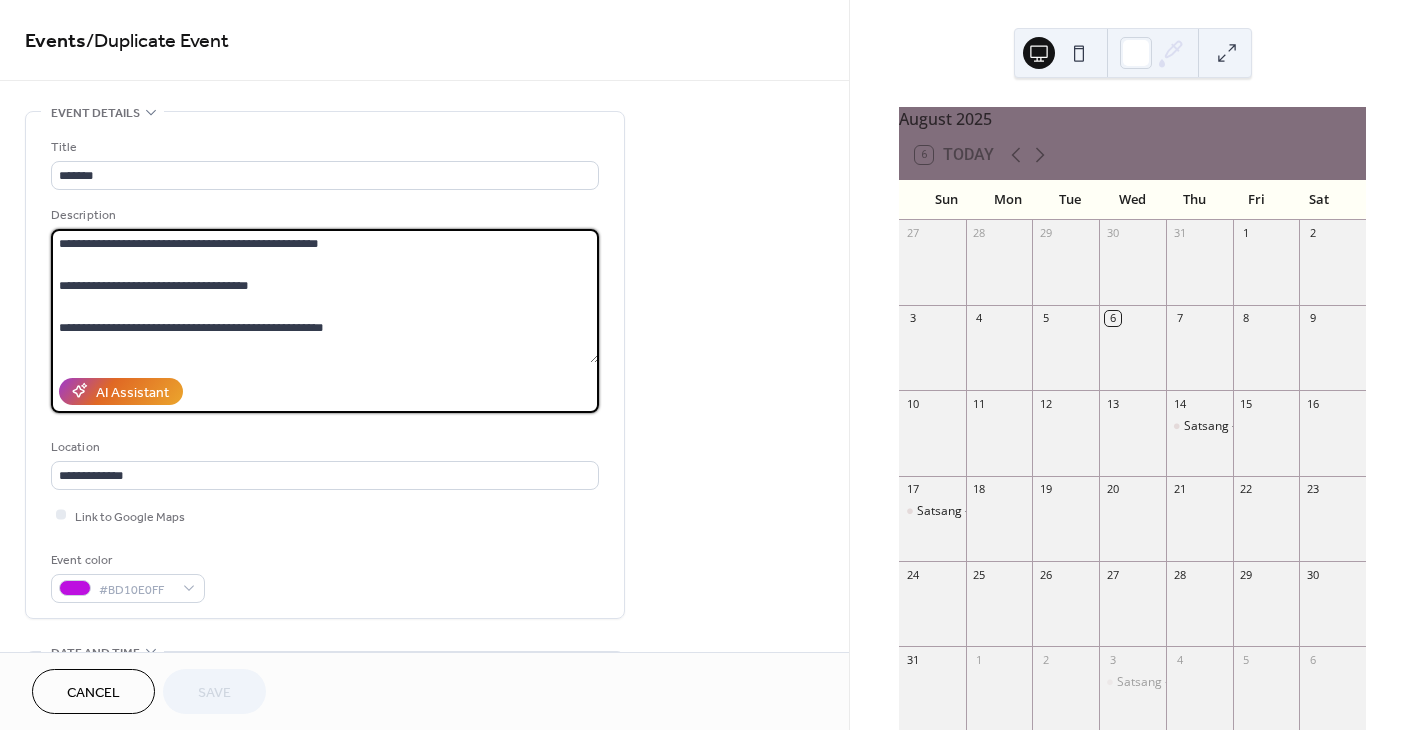 click on "**********" at bounding box center [325, 296] 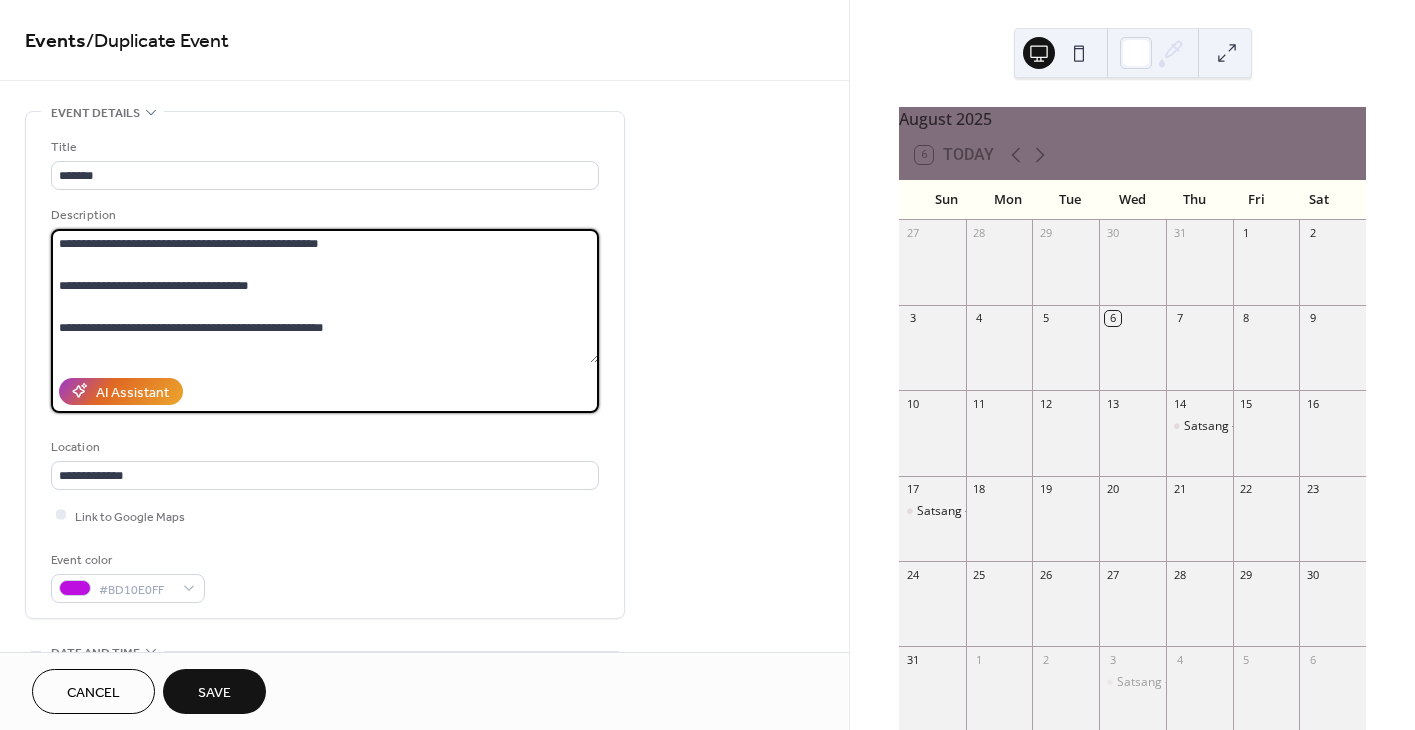 drag, startPoint x: 352, startPoint y: 326, endPoint x: 48, endPoint y: 327, distance: 304.00165 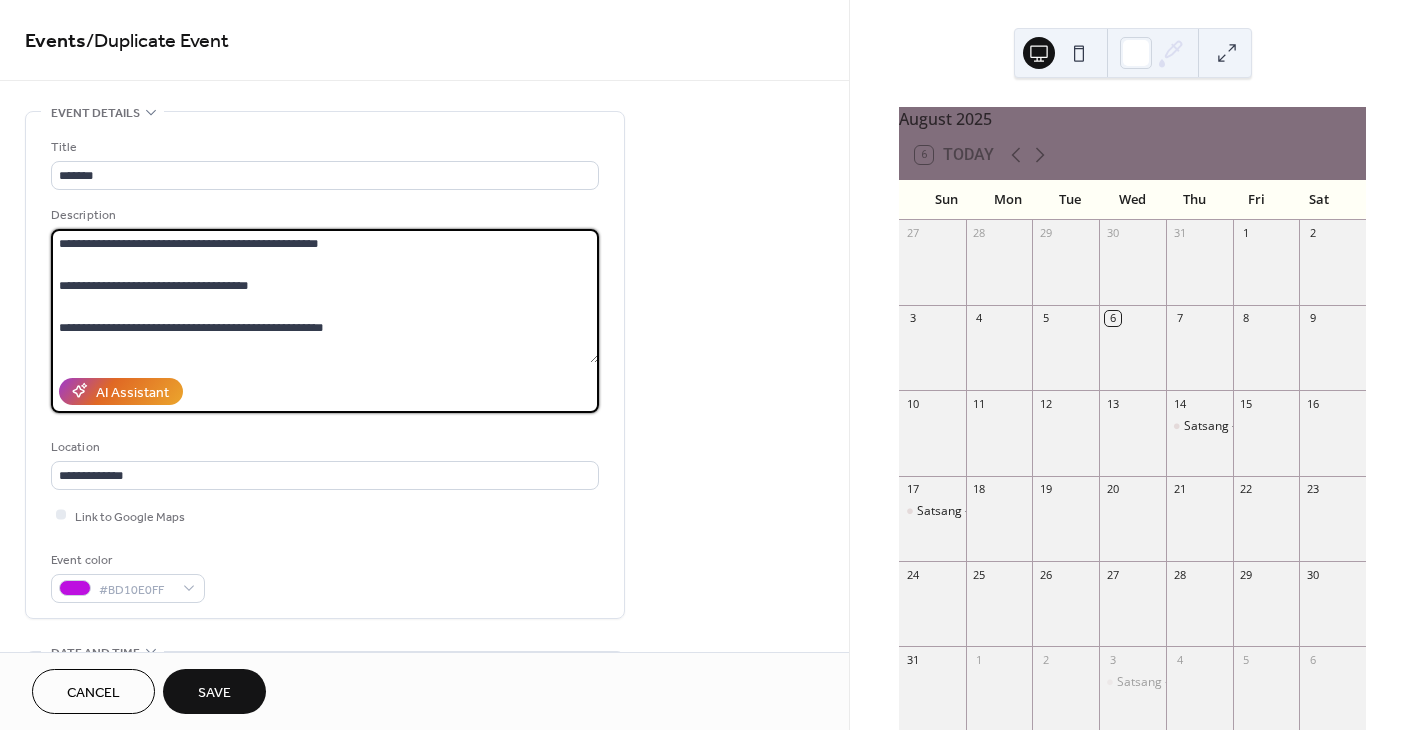 click on "**********" at bounding box center [325, 365] 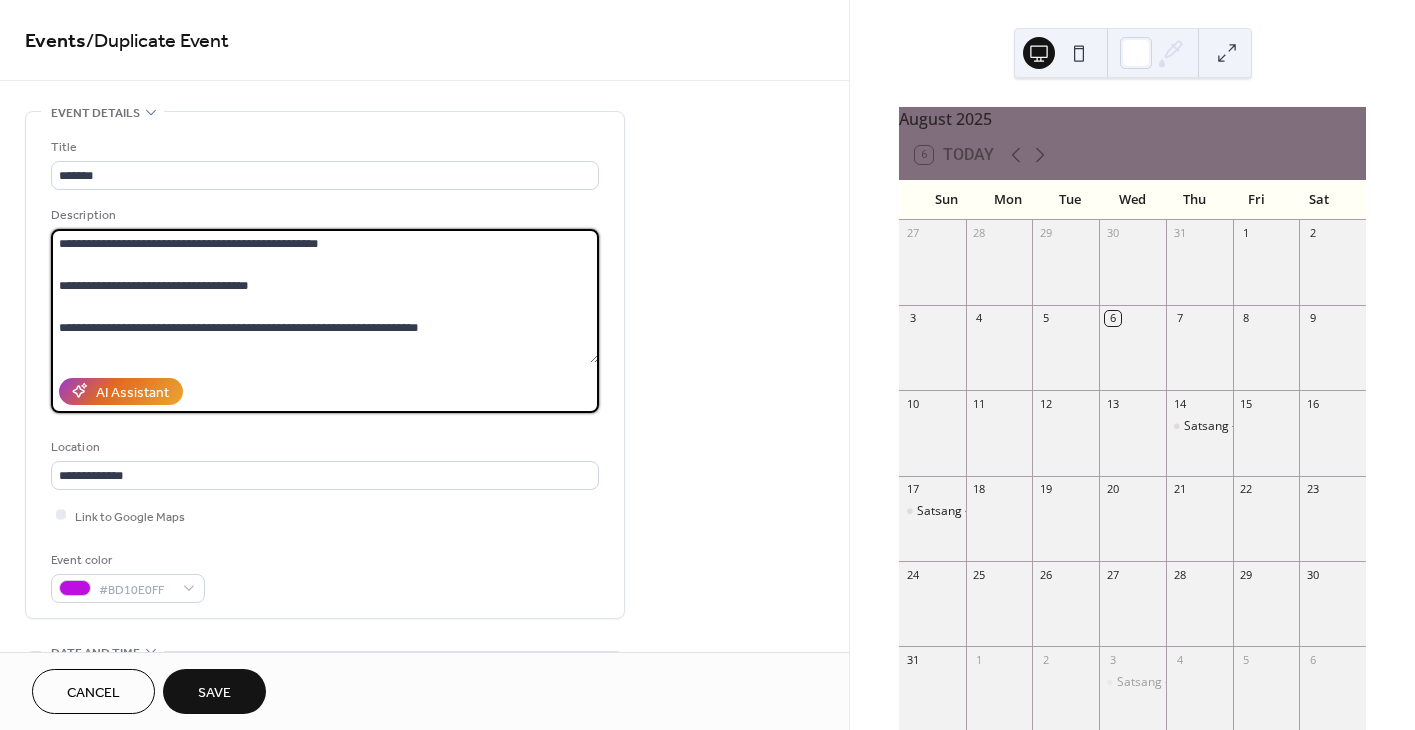 drag, startPoint x: 262, startPoint y: 238, endPoint x: 330, endPoint y: 239, distance: 68.007355 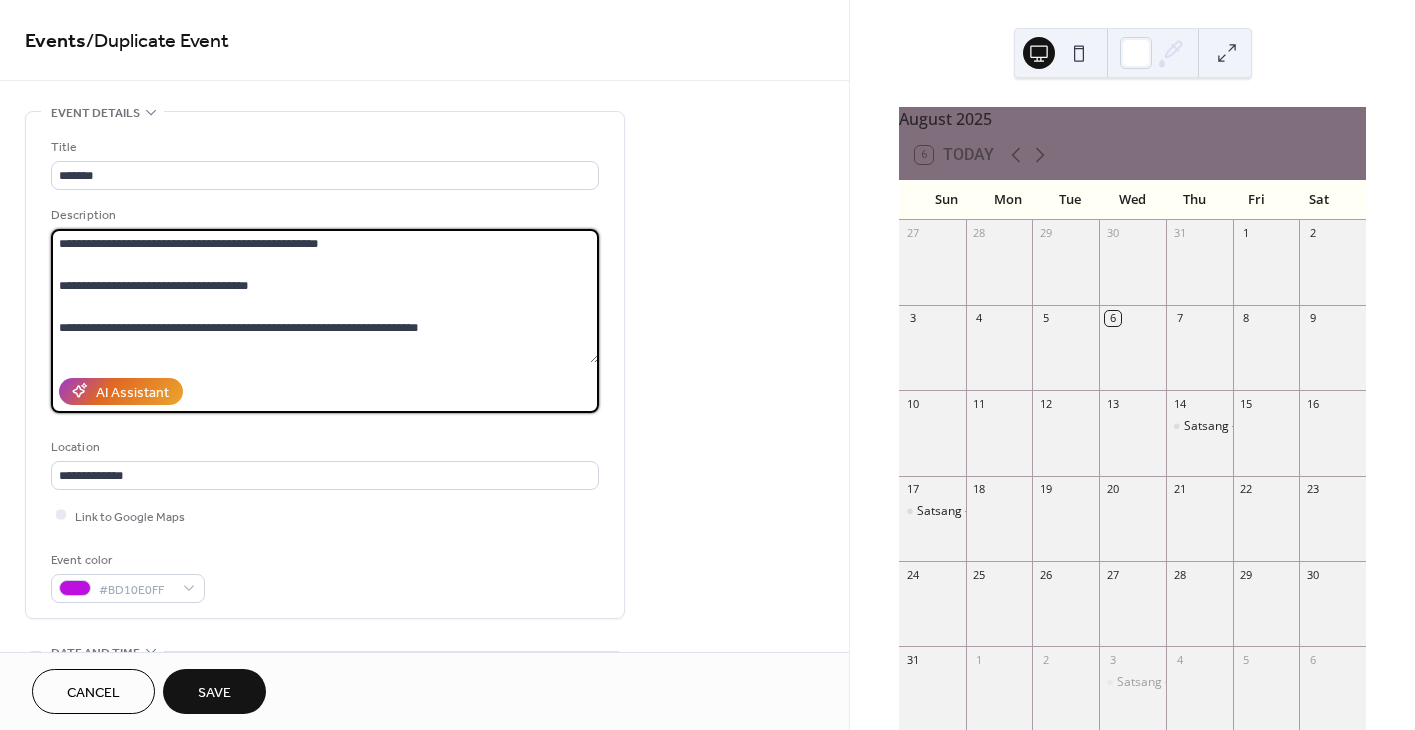 click on "**********" at bounding box center [325, 296] 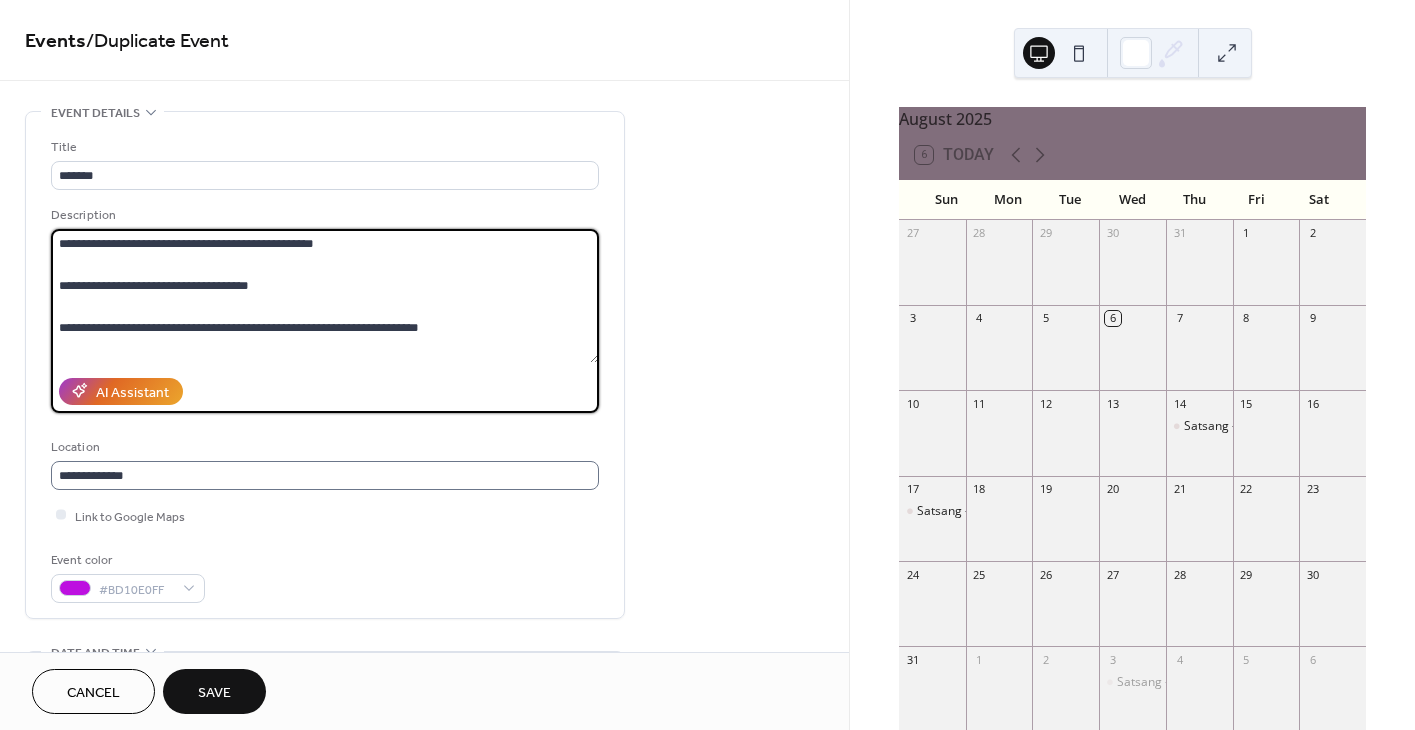 scroll, scrollTop: 0, scrollLeft: 0, axis: both 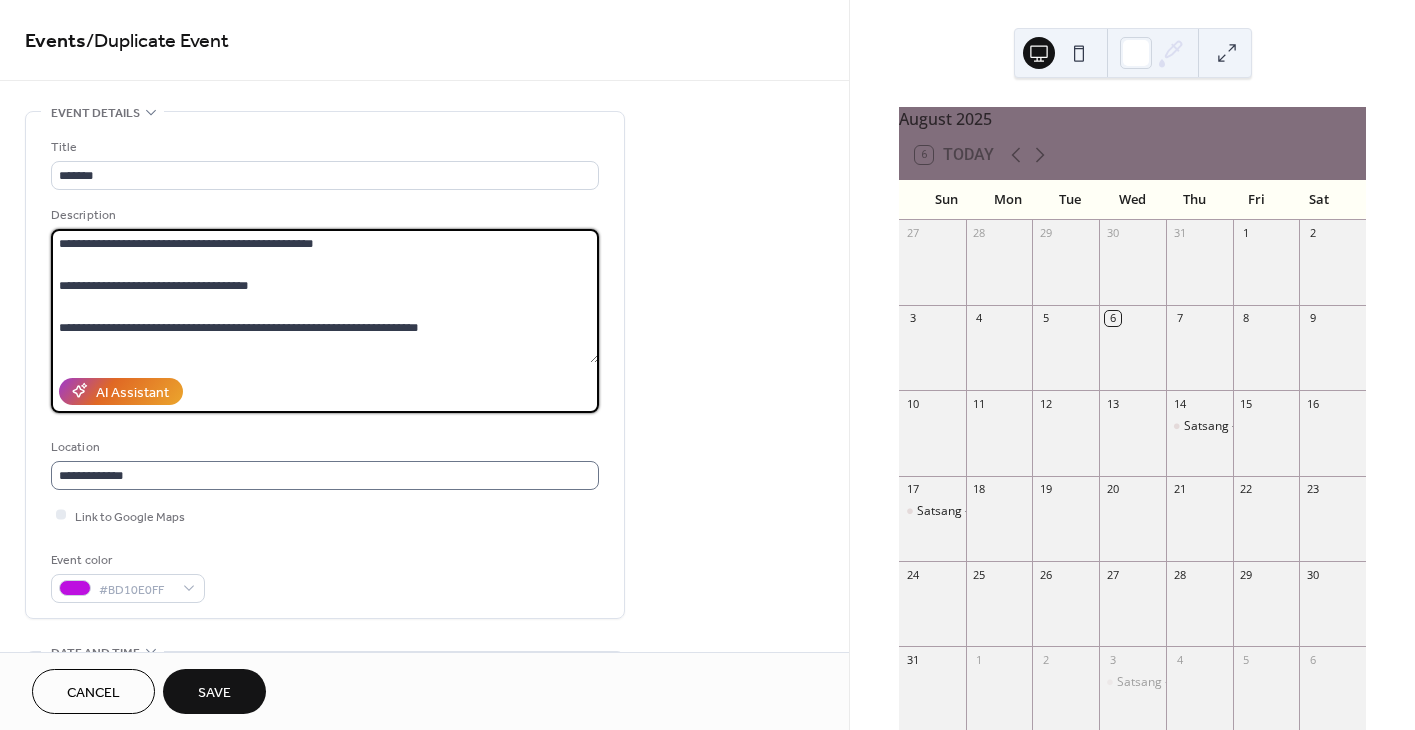 type on "**********" 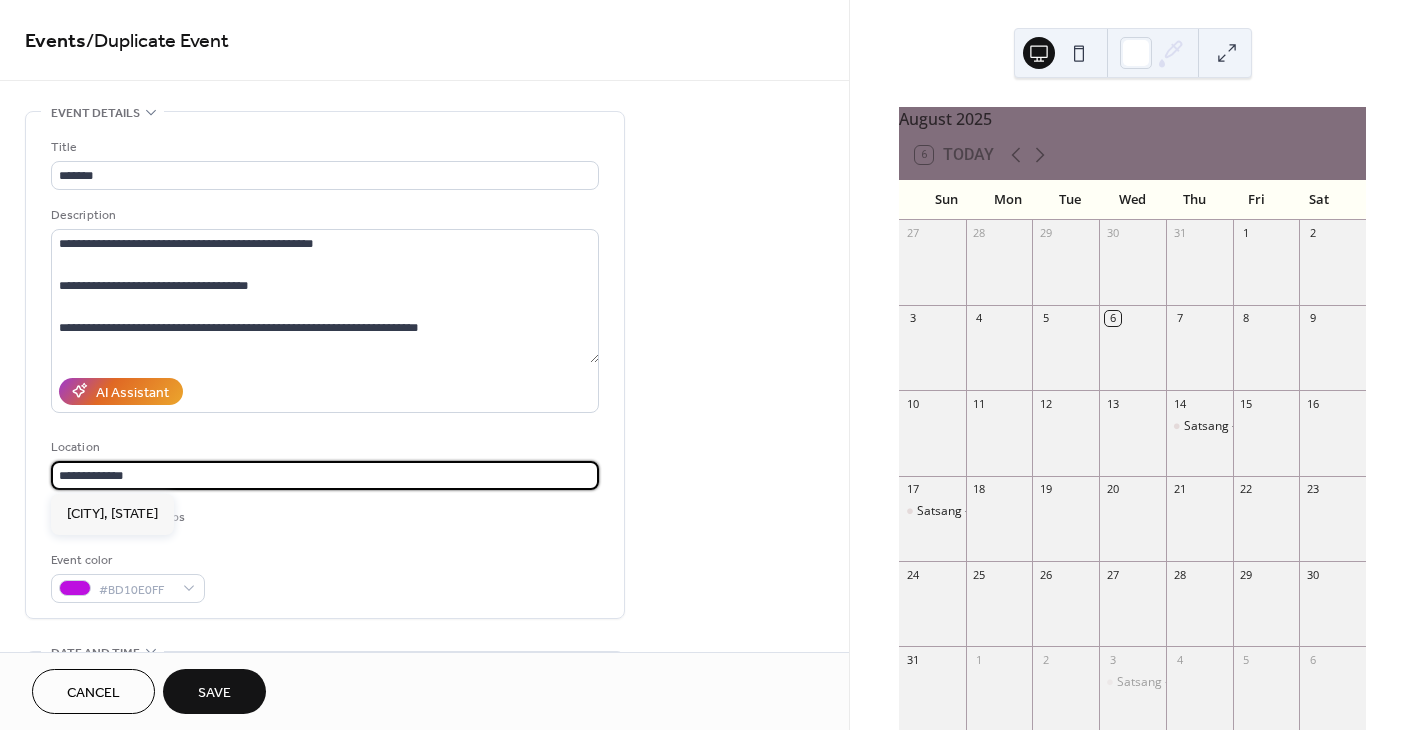 scroll, scrollTop: 0, scrollLeft: 0, axis: both 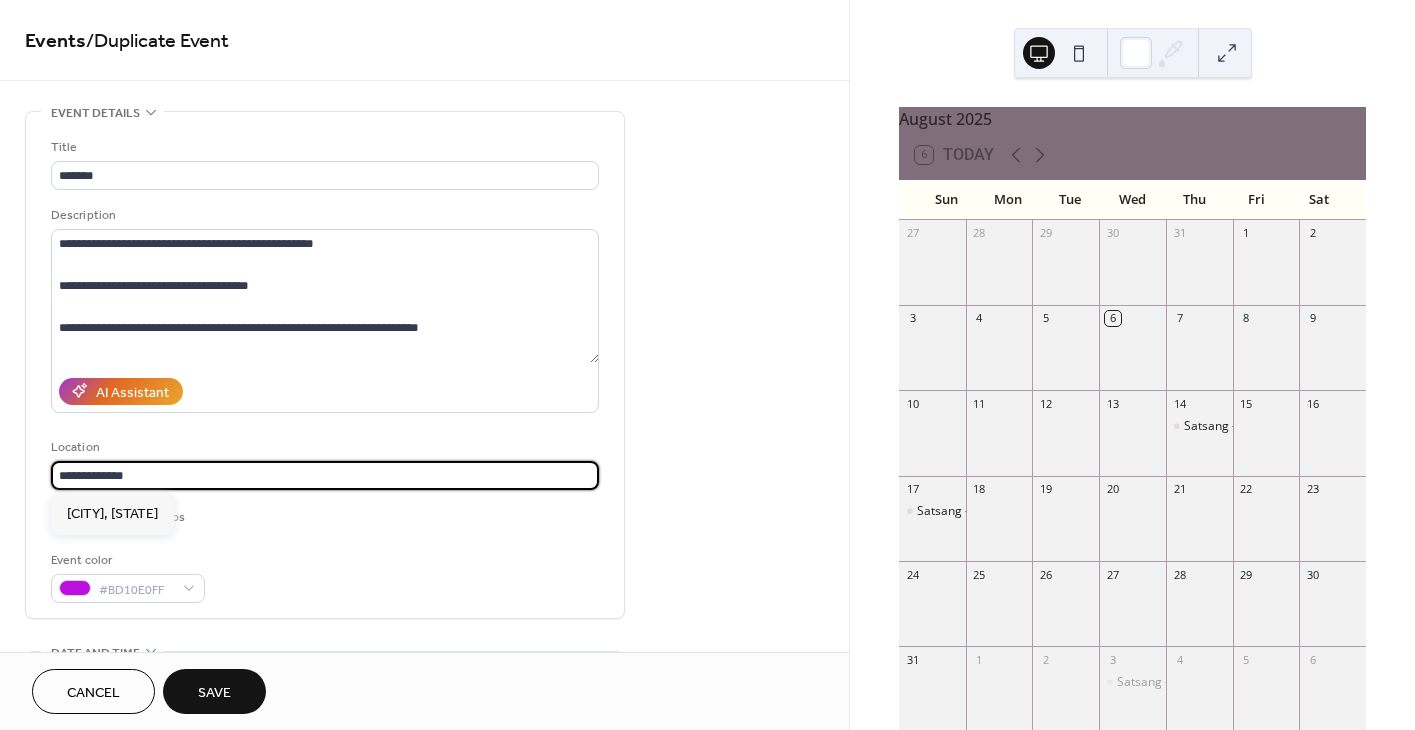 drag, startPoint x: 104, startPoint y: 471, endPoint x: 29, endPoint y: 456, distance: 76.48529 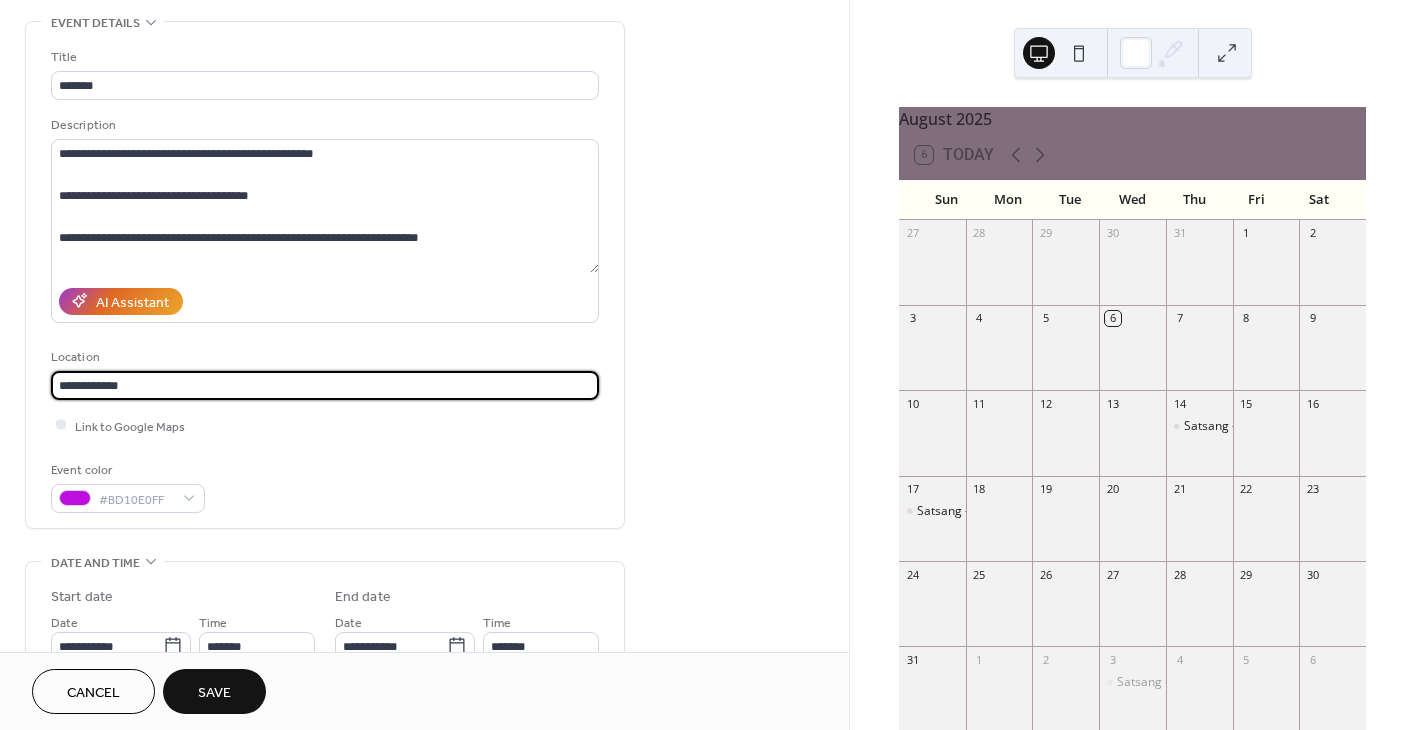 scroll, scrollTop: 211, scrollLeft: 0, axis: vertical 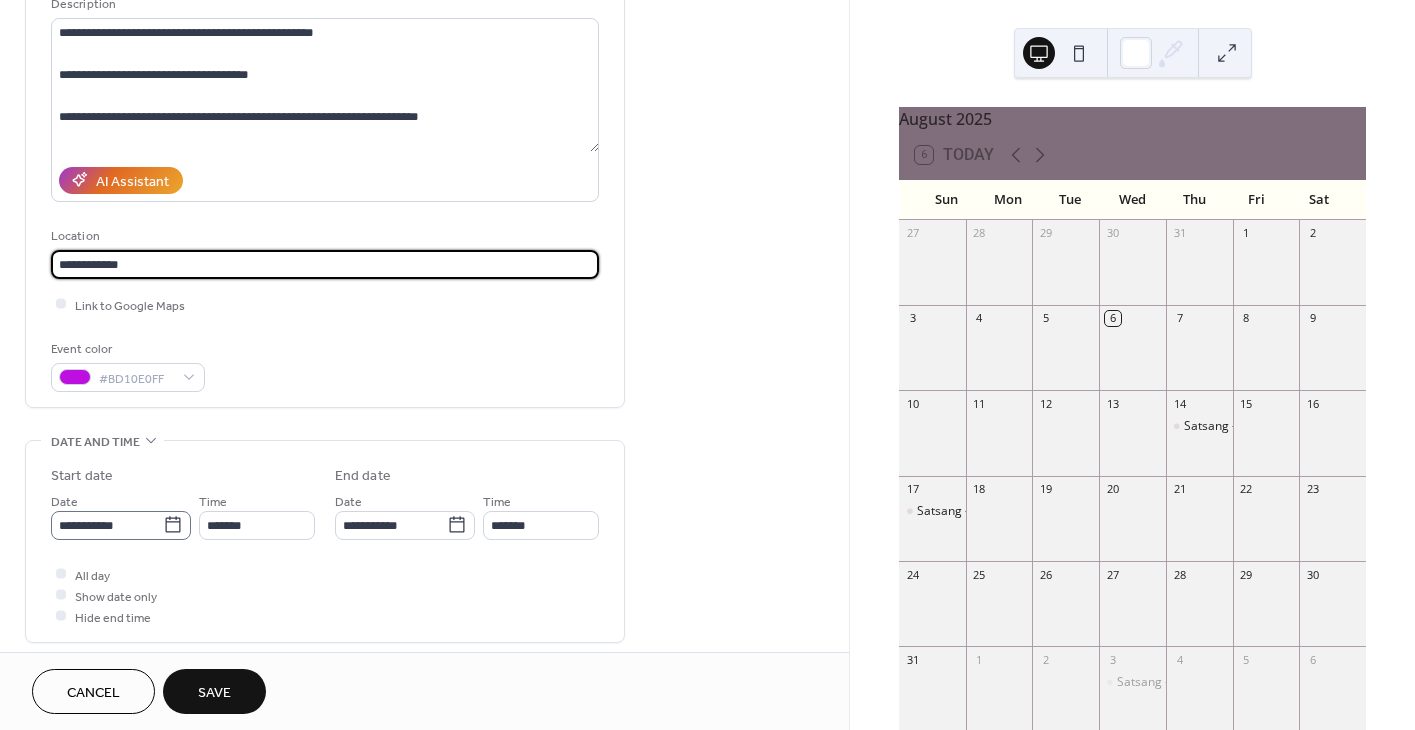 type on "**********" 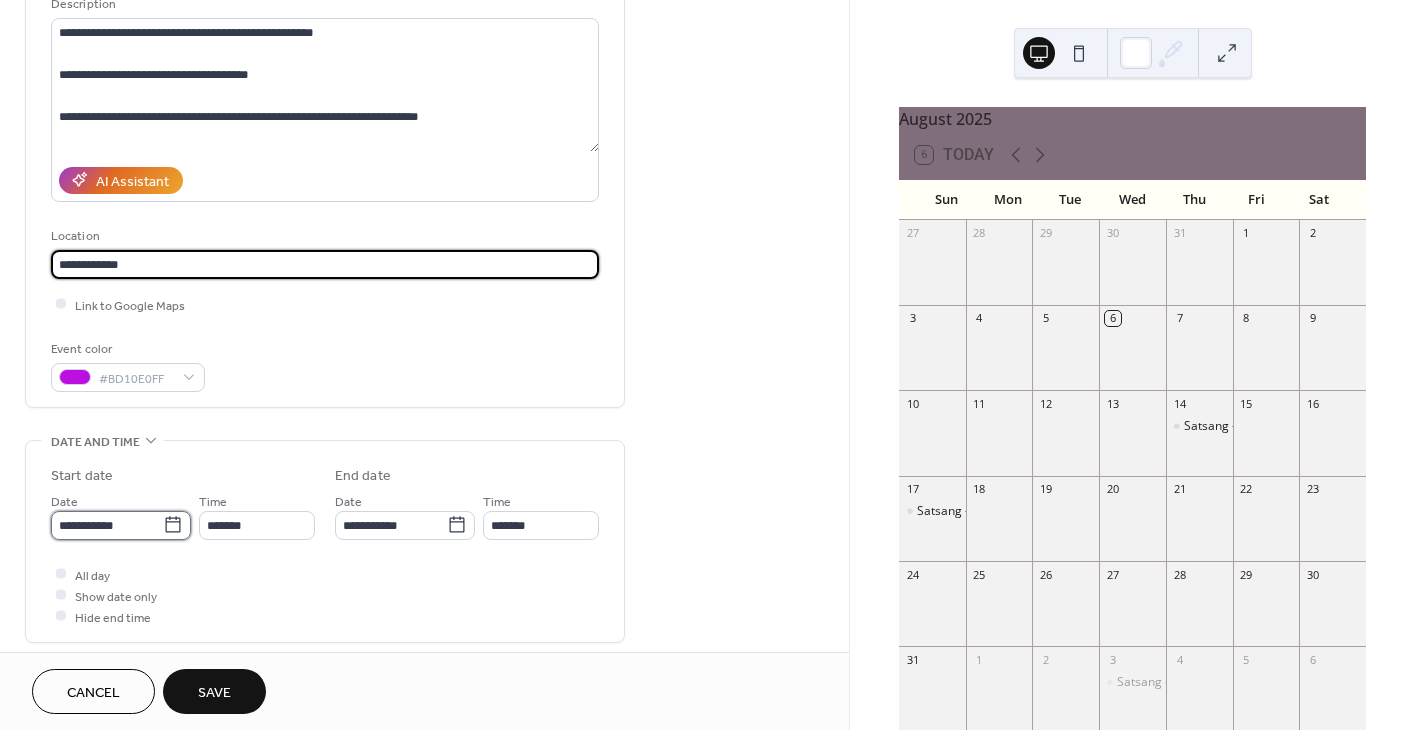 click on "**********" at bounding box center (107, 525) 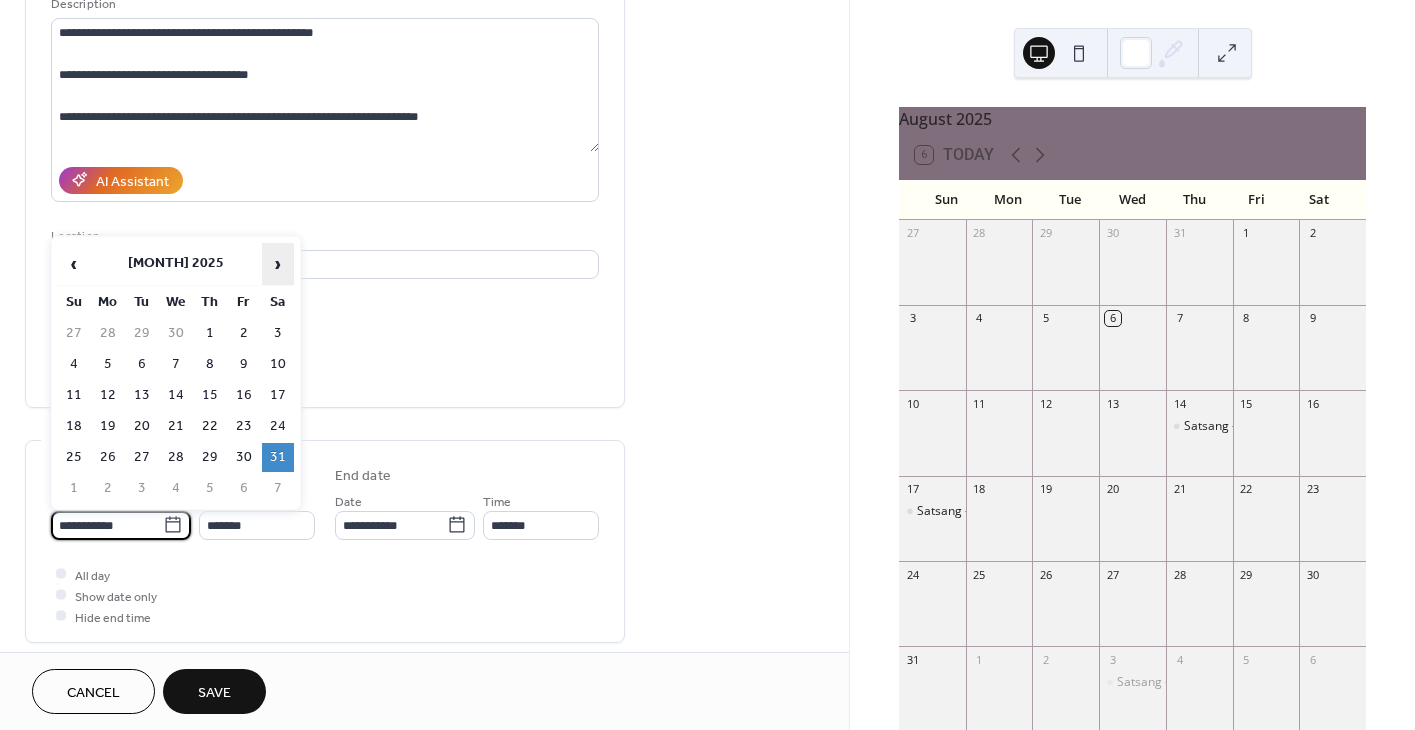 click on "›" at bounding box center (278, 264) 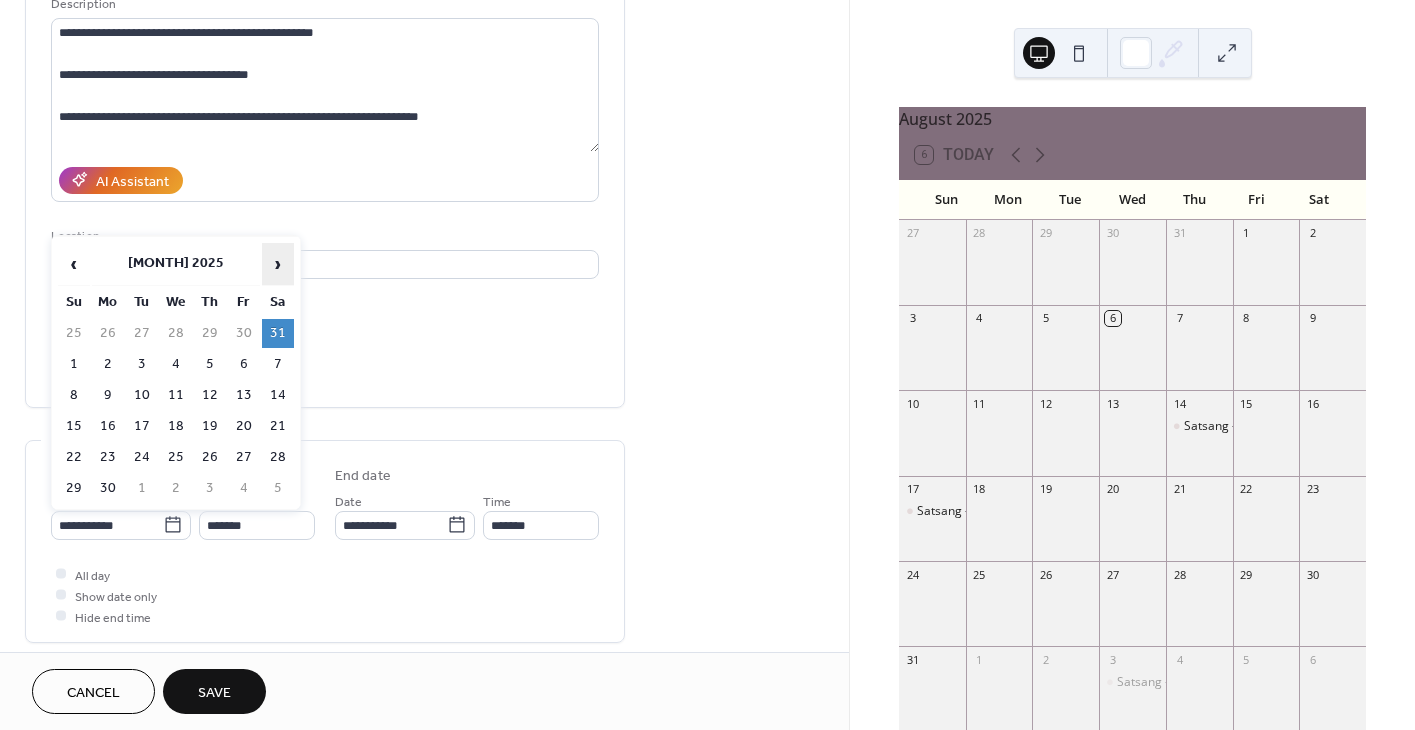 click on "›" at bounding box center [278, 264] 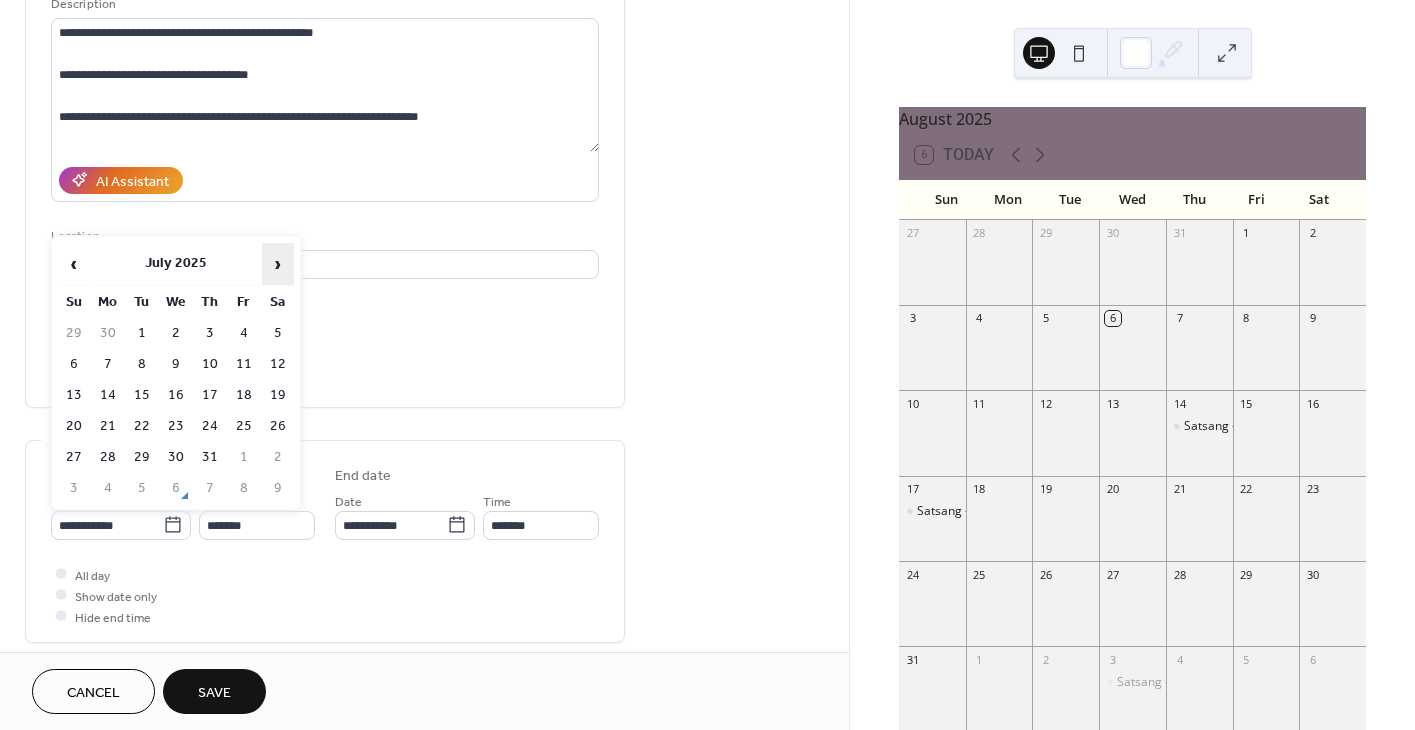 click on "›" at bounding box center (278, 264) 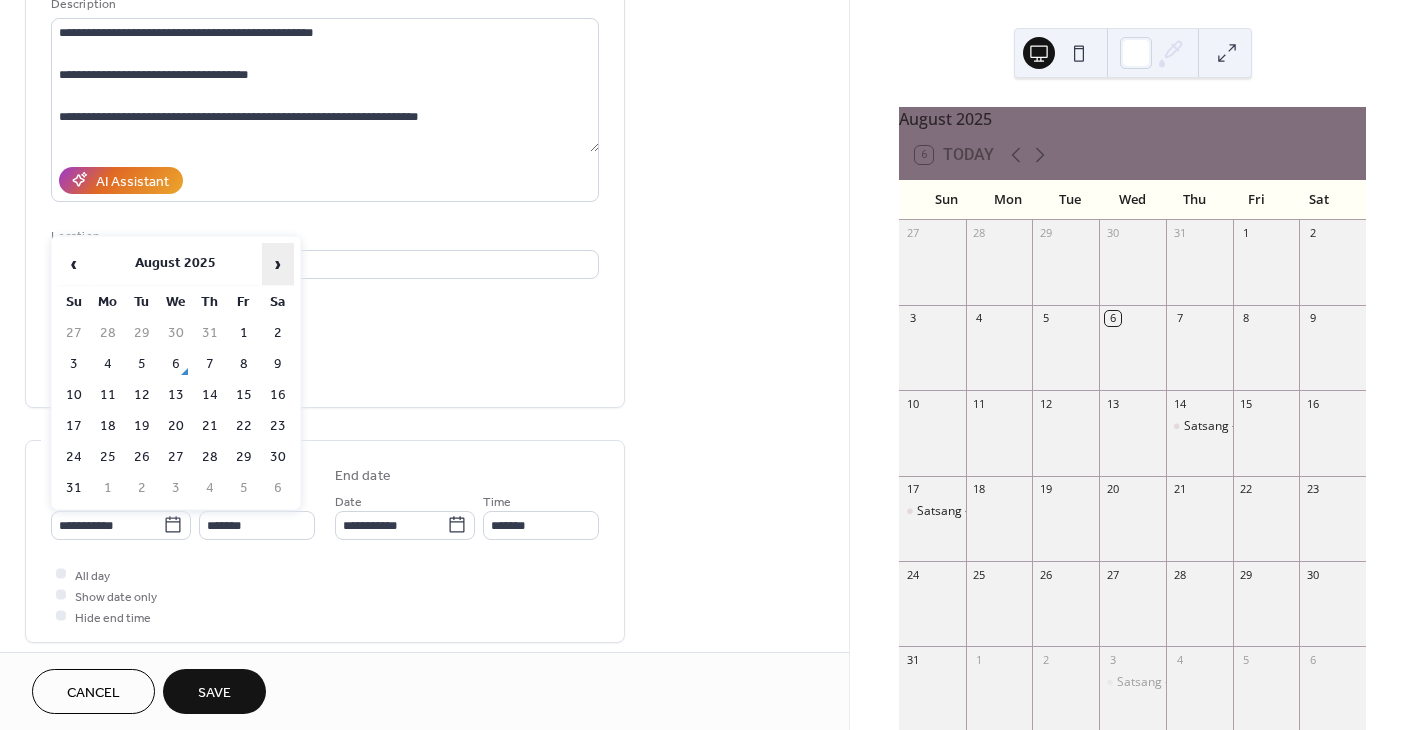 click on "›" at bounding box center (278, 264) 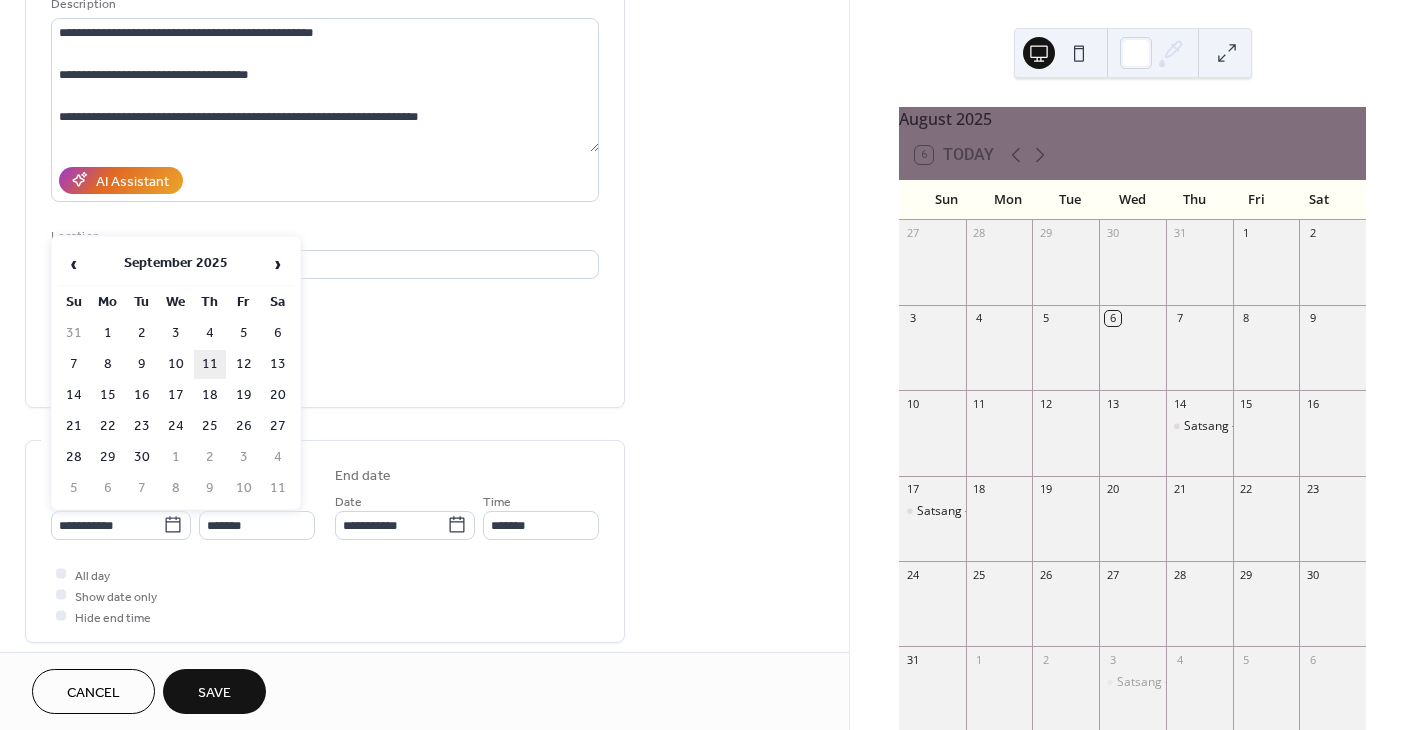 click on "11" at bounding box center [210, 364] 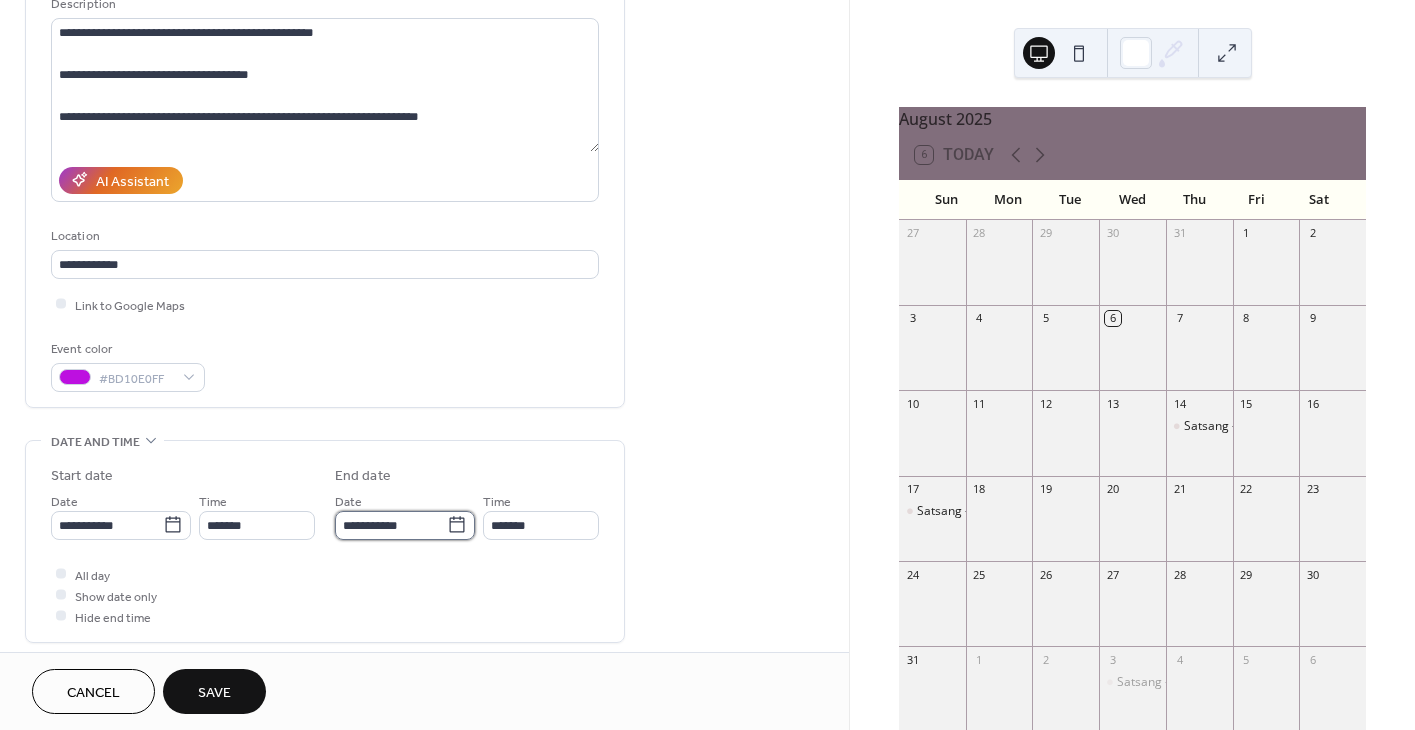 click on "**********" at bounding box center (391, 525) 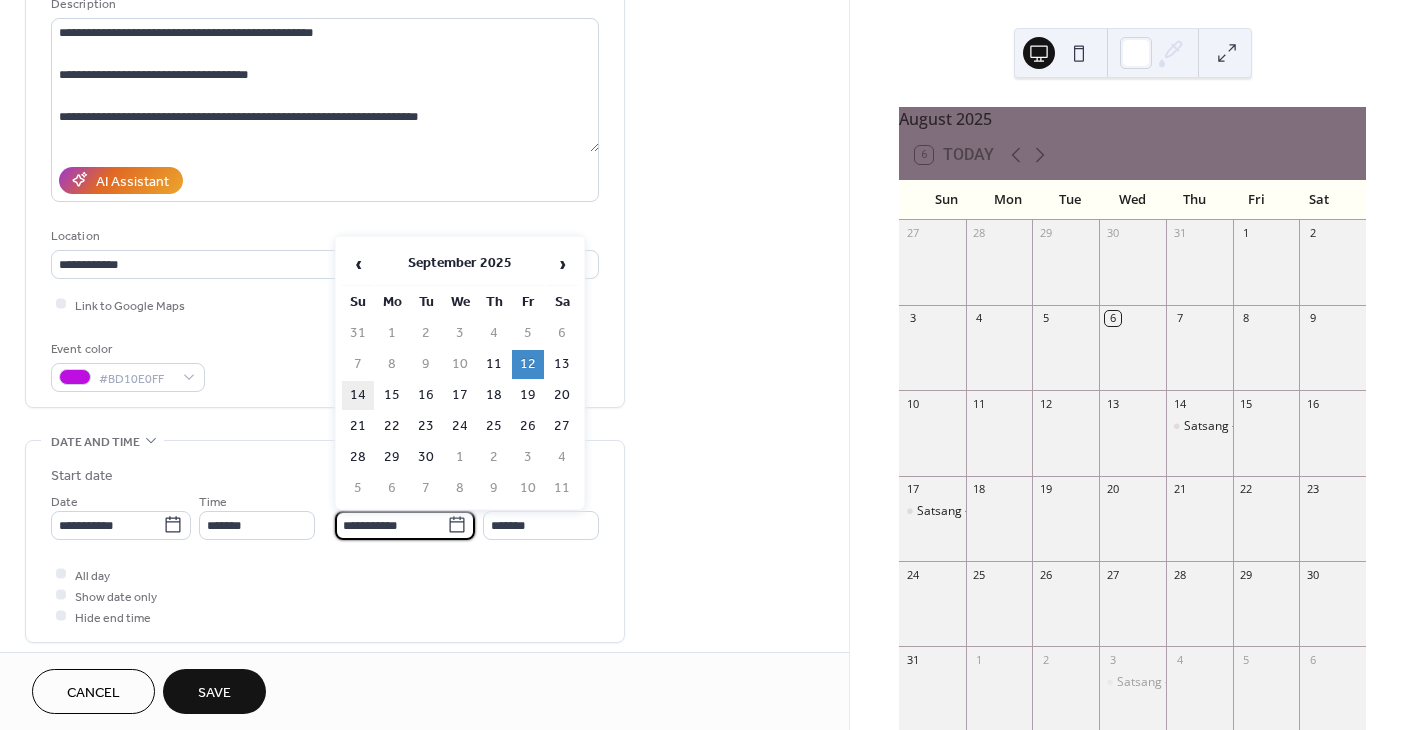 click on "14" at bounding box center [358, 395] 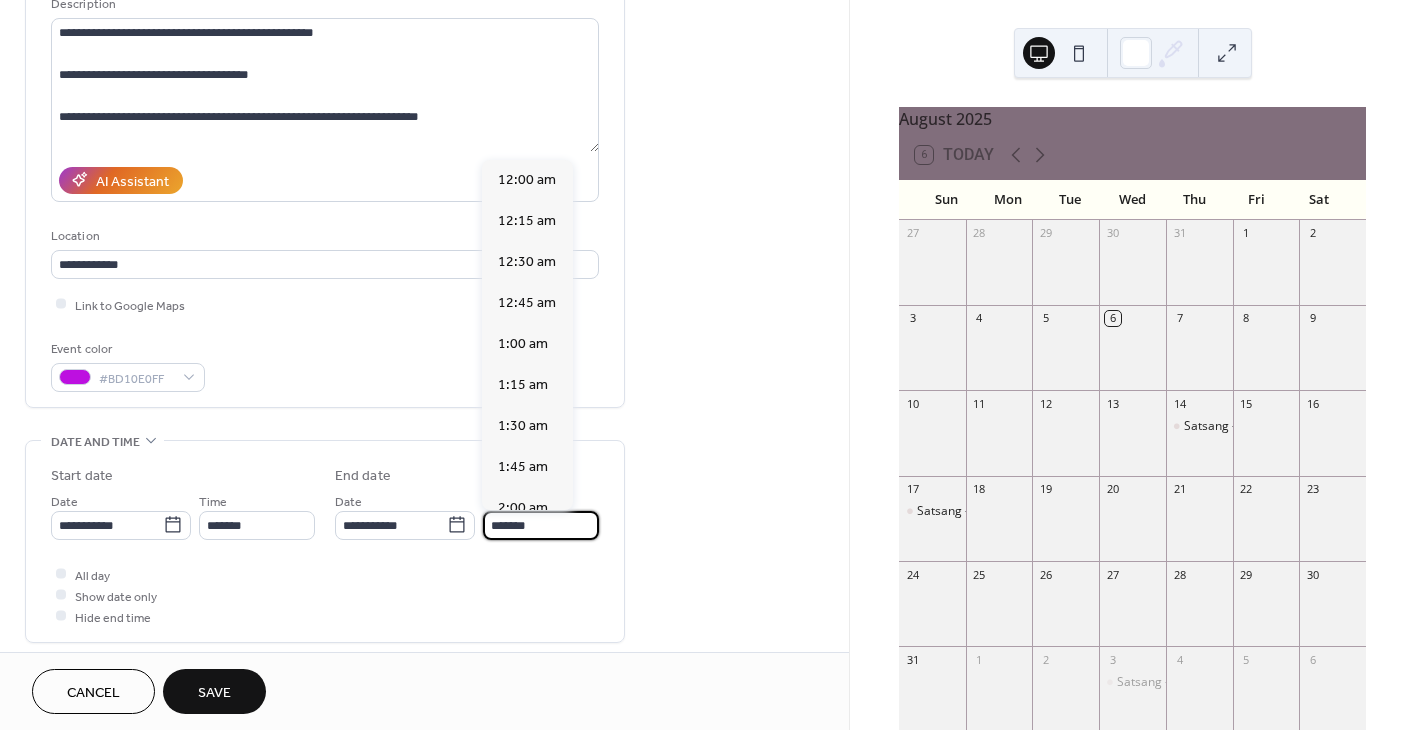 click on "*******" at bounding box center [541, 525] 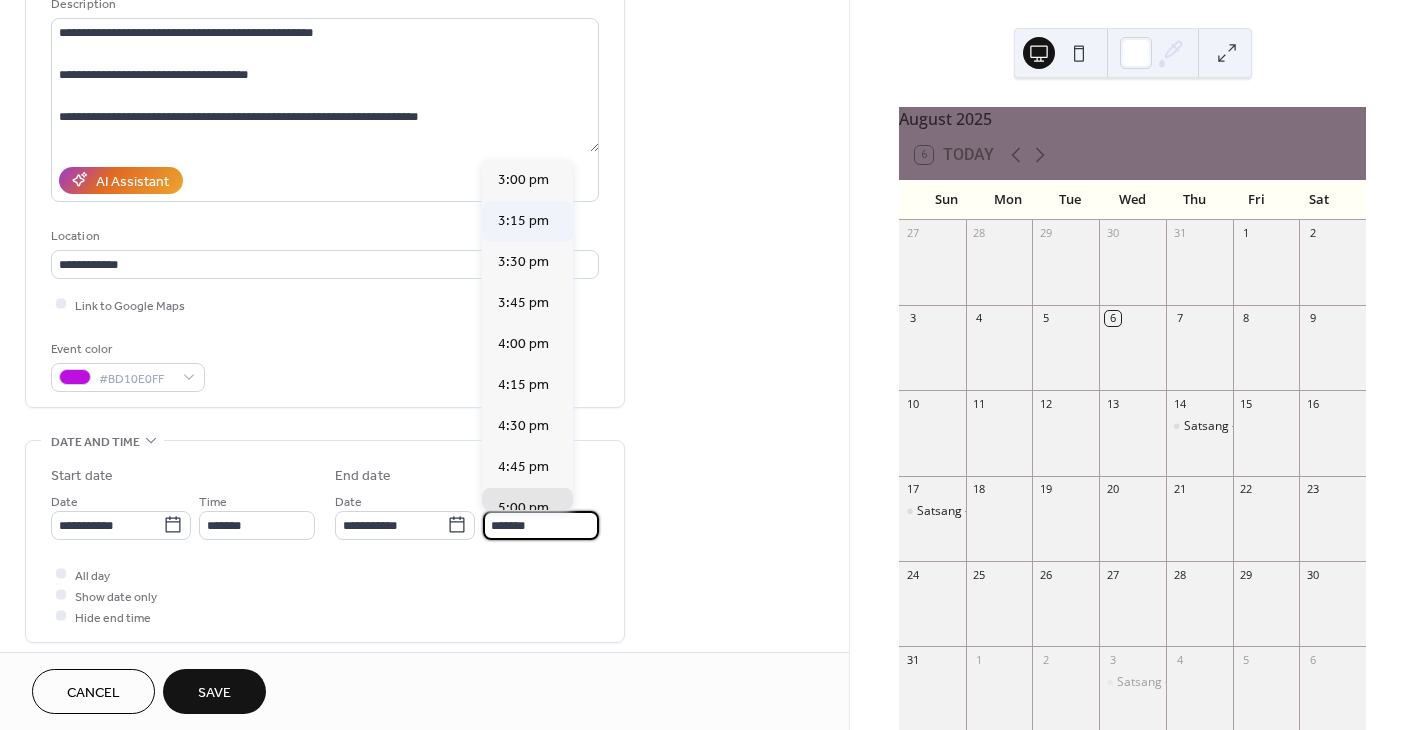 scroll, scrollTop: 2399, scrollLeft: 0, axis: vertical 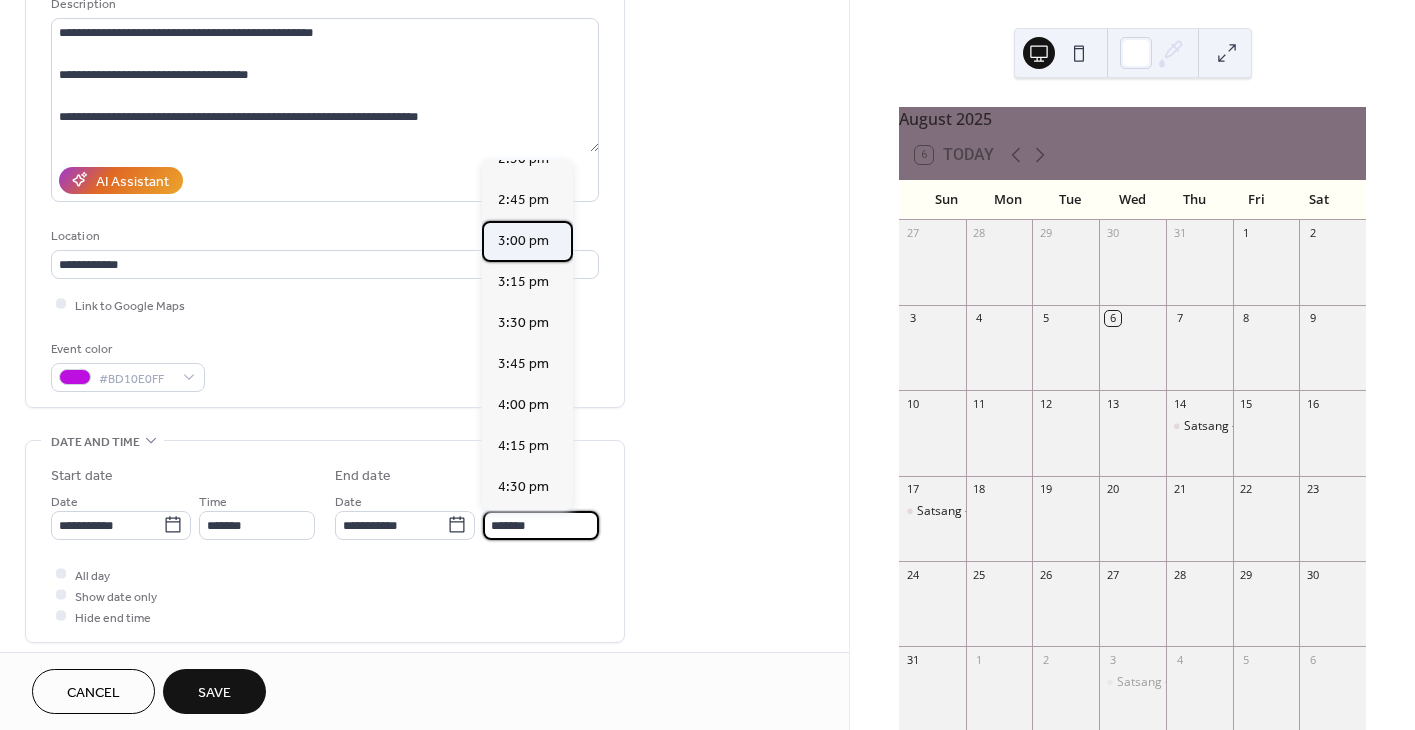 click on "3:00 pm" at bounding box center [523, 240] 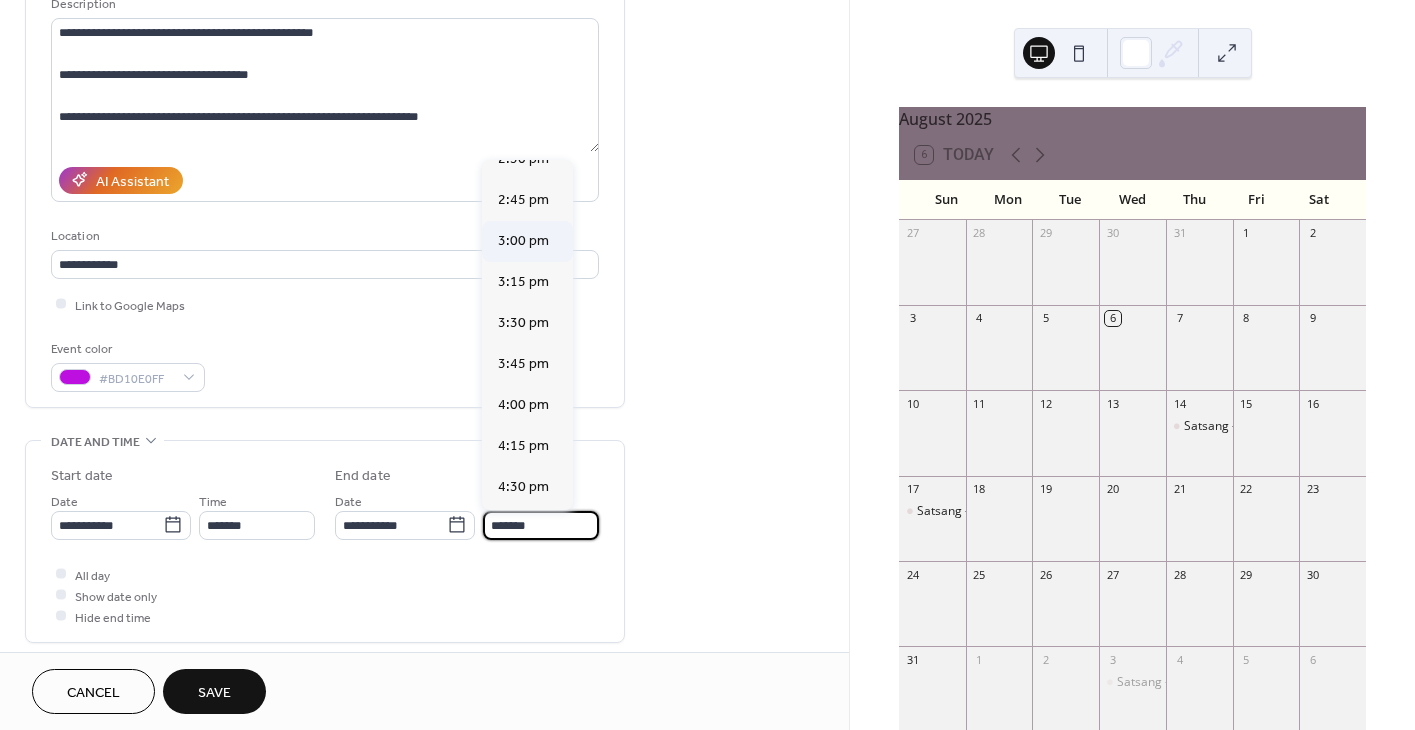 type on "*******" 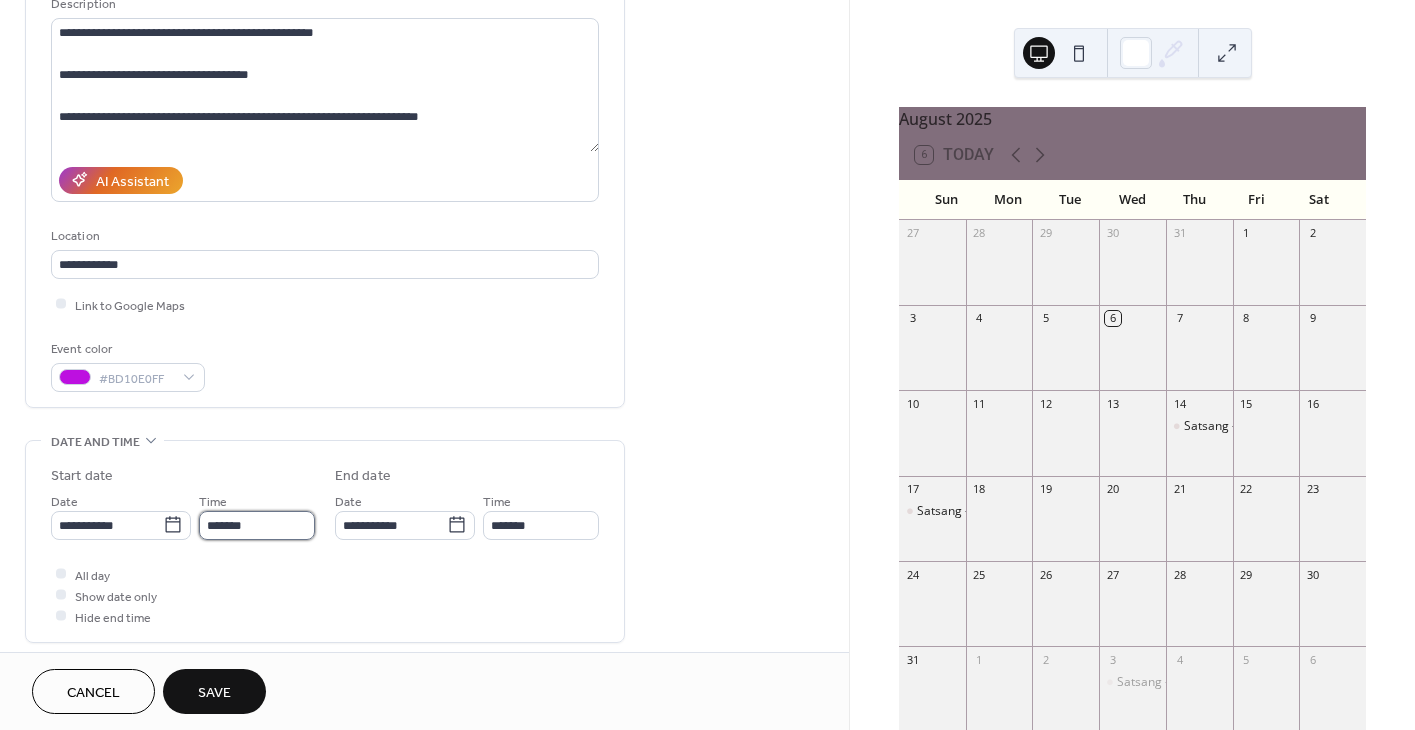 click on "*******" at bounding box center (257, 525) 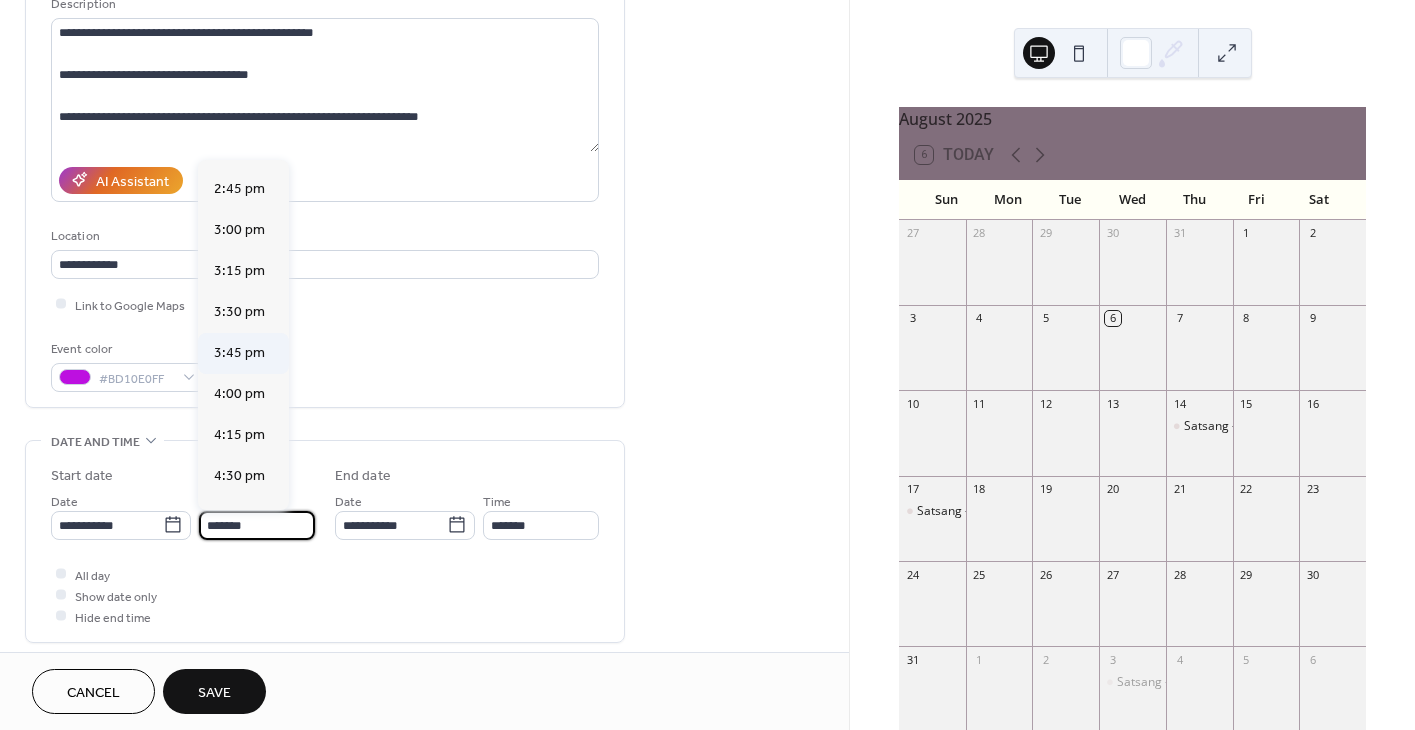 scroll, scrollTop: 2380, scrollLeft: 0, axis: vertical 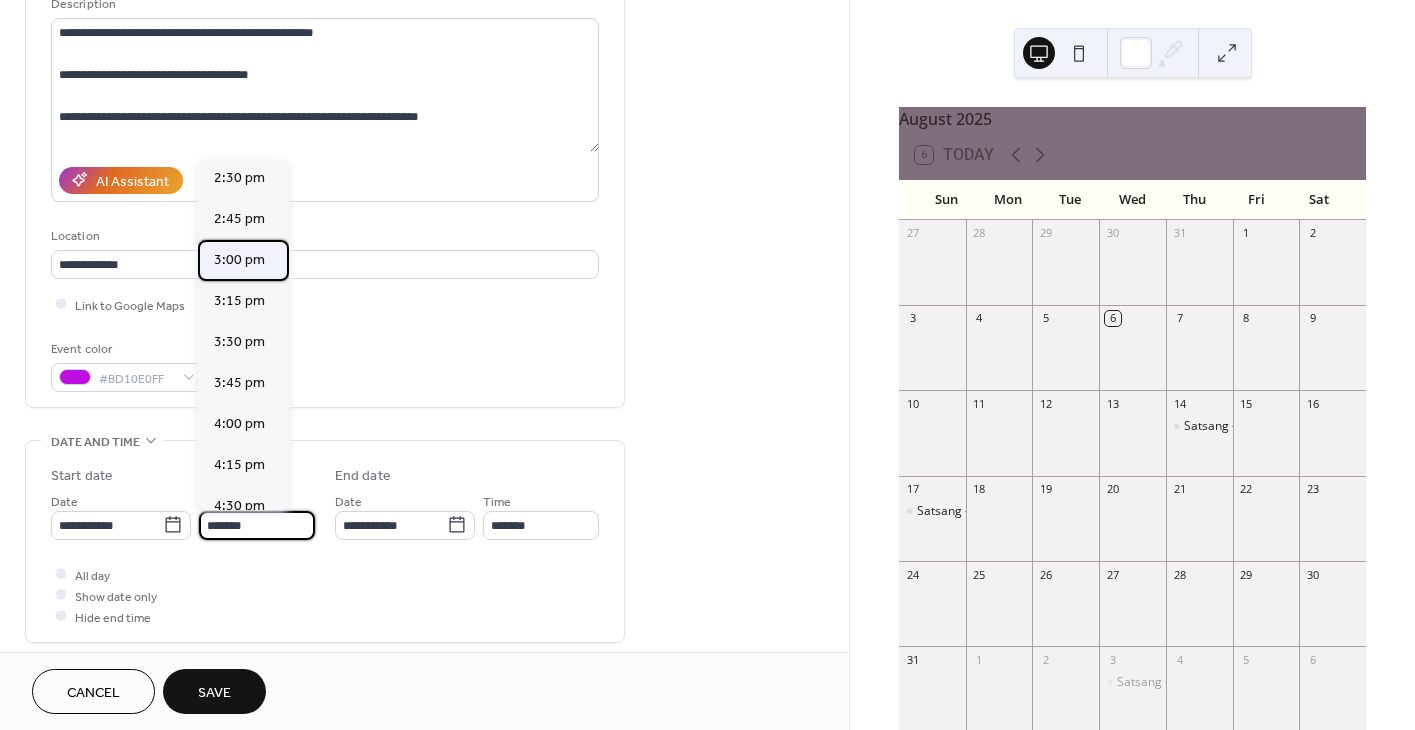 click on "3:00 pm" at bounding box center (239, 259) 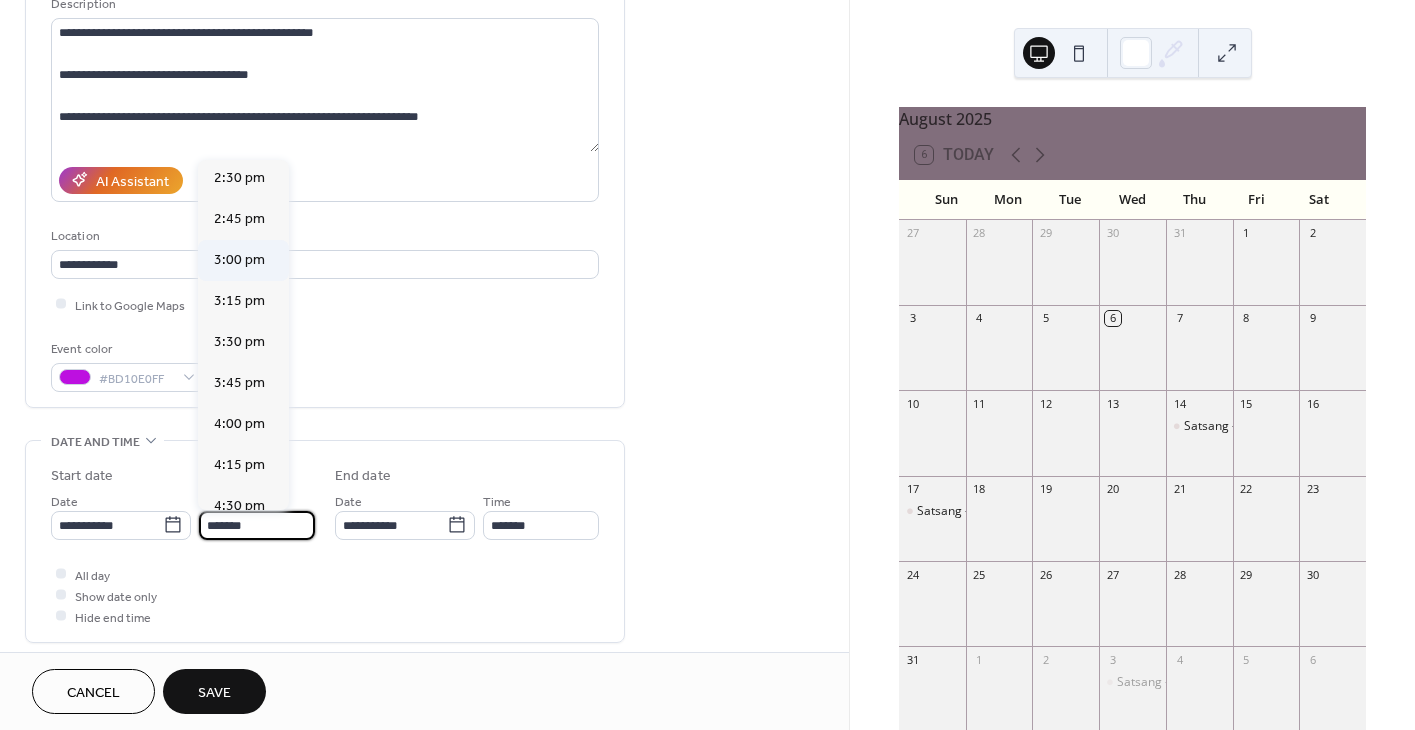 type on "*******" 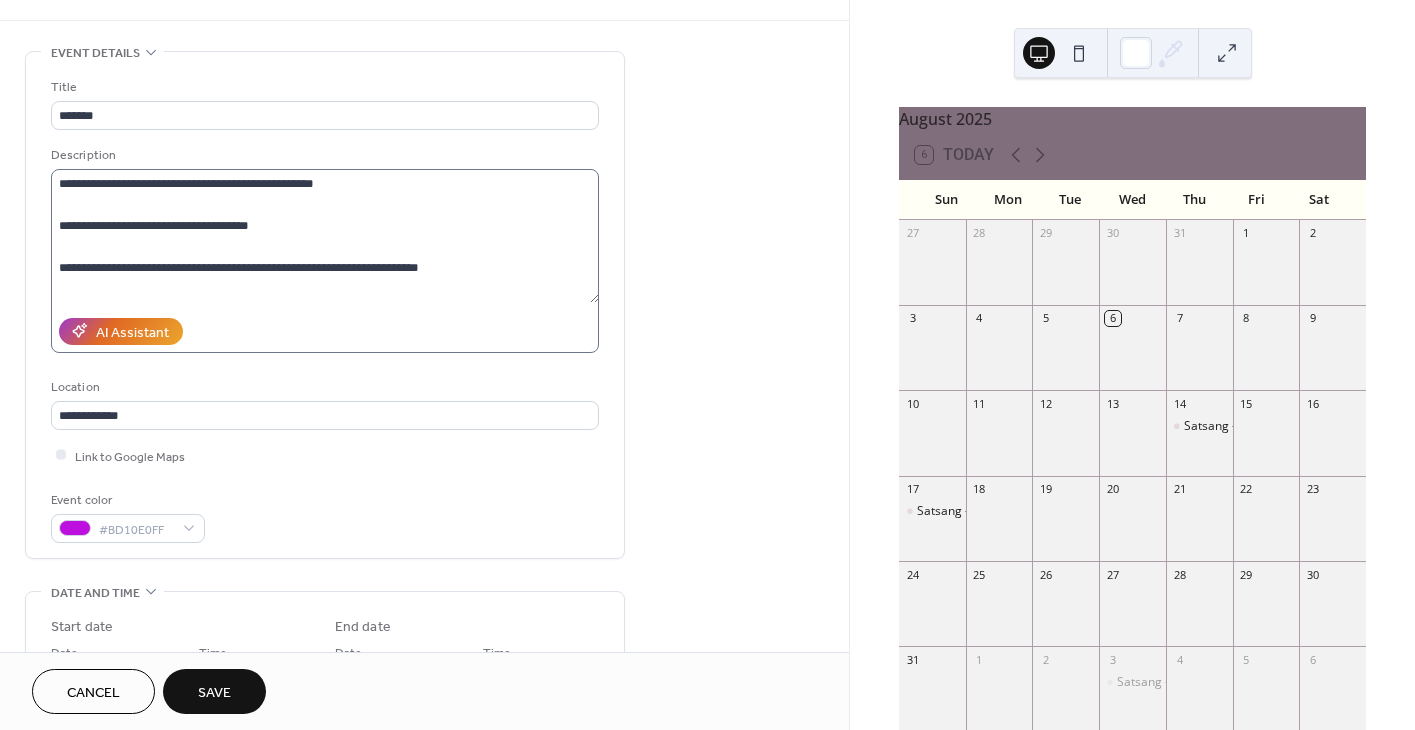 scroll, scrollTop: 0, scrollLeft: 0, axis: both 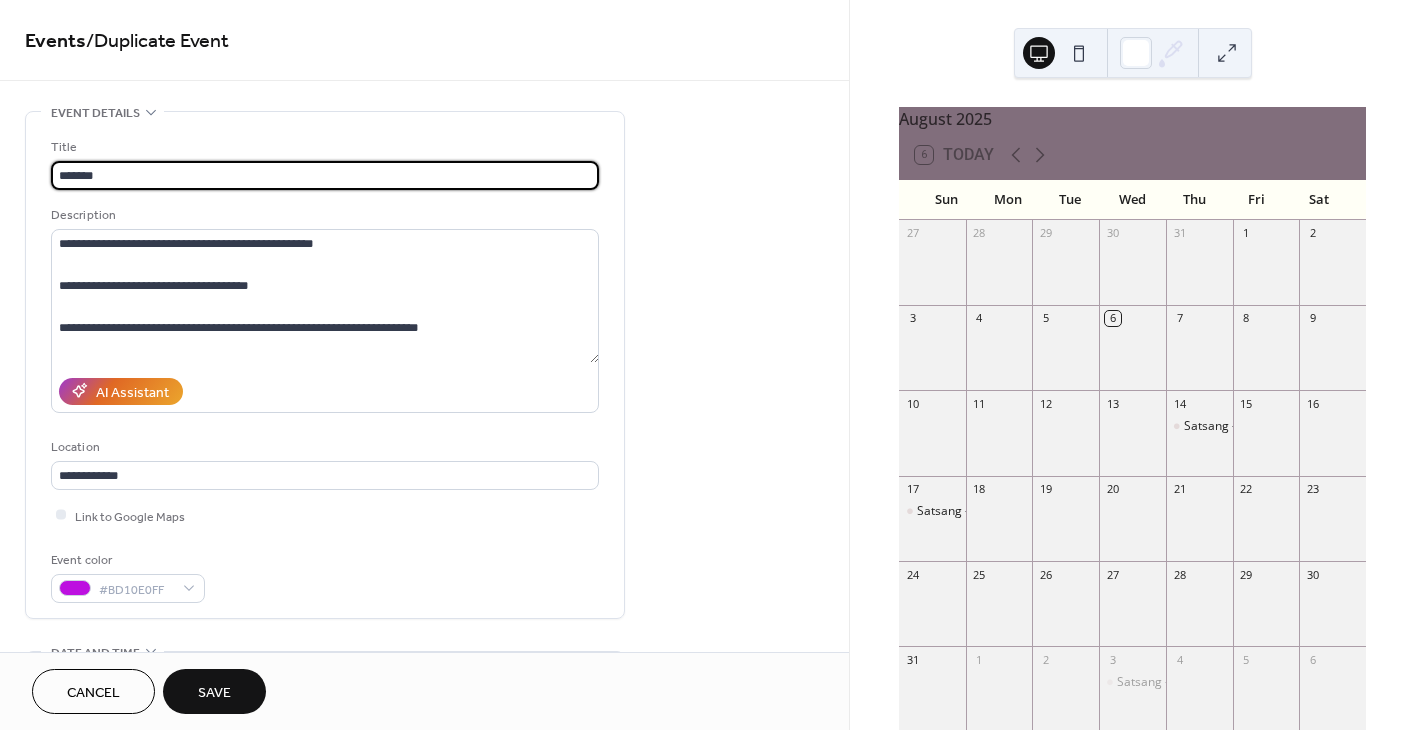 click on "*******" at bounding box center (325, 175) 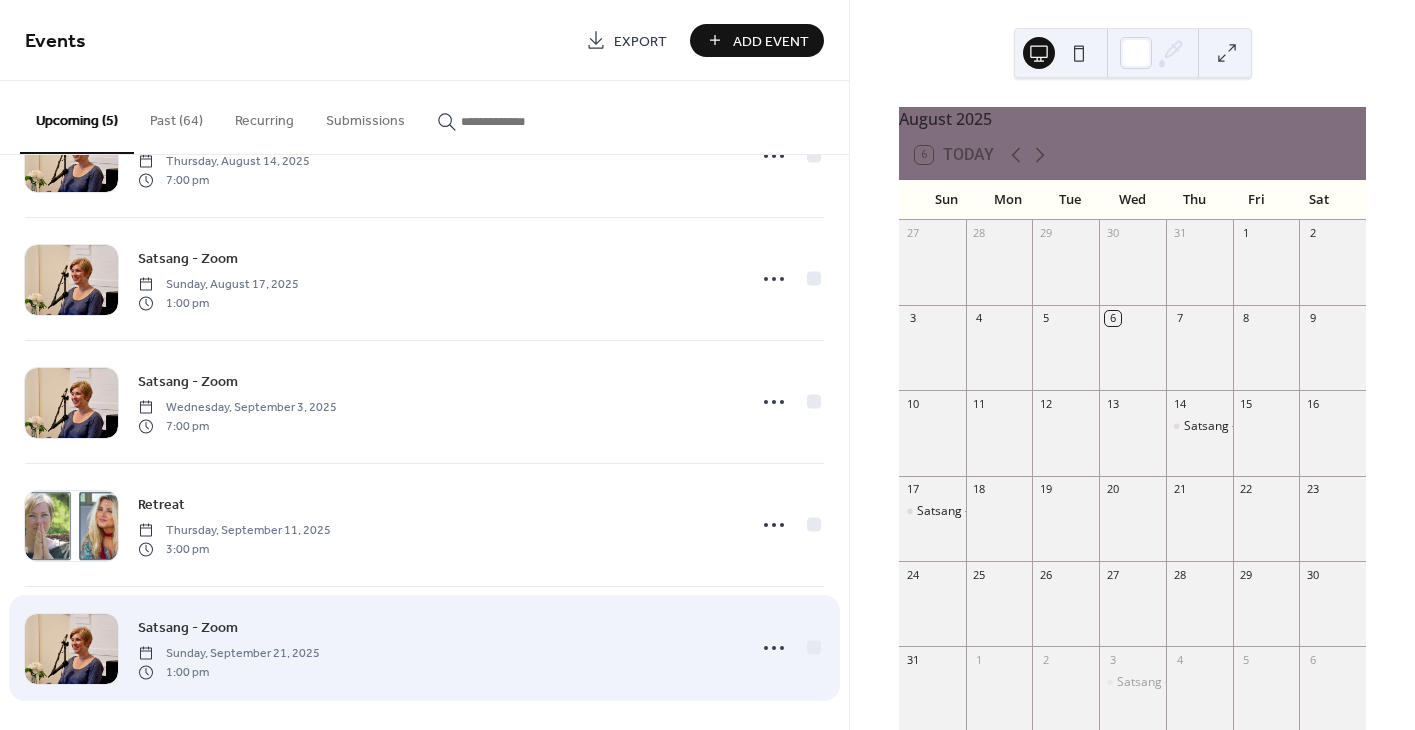 scroll, scrollTop: 98, scrollLeft: 0, axis: vertical 